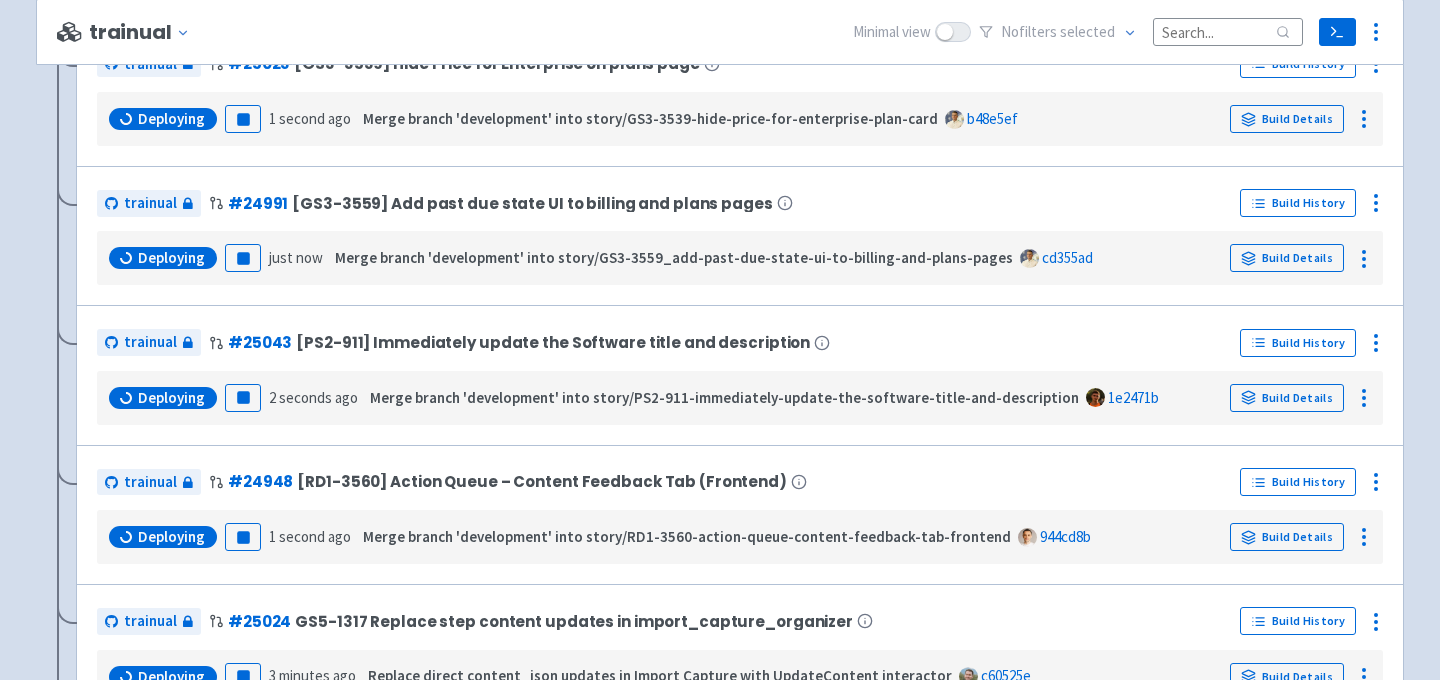 scroll, scrollTop: 511, scrollLeft: 0, axis: vertical 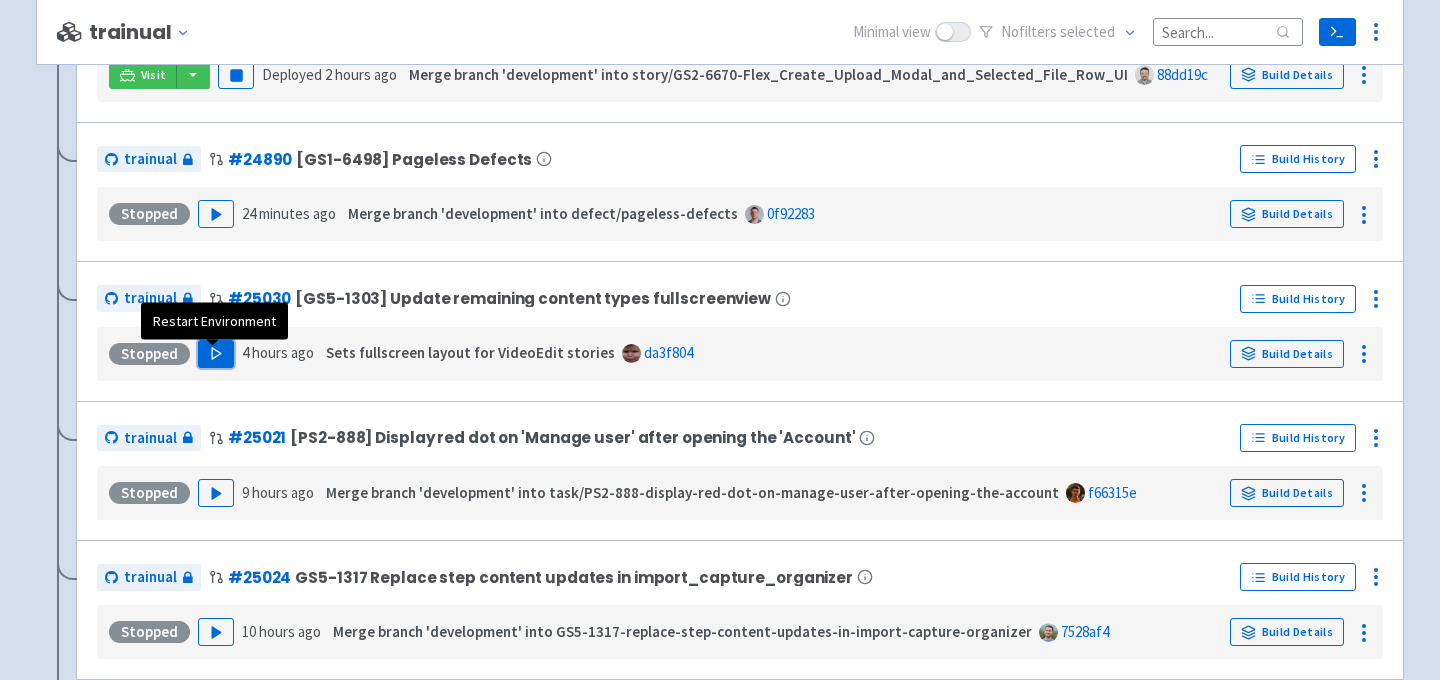click 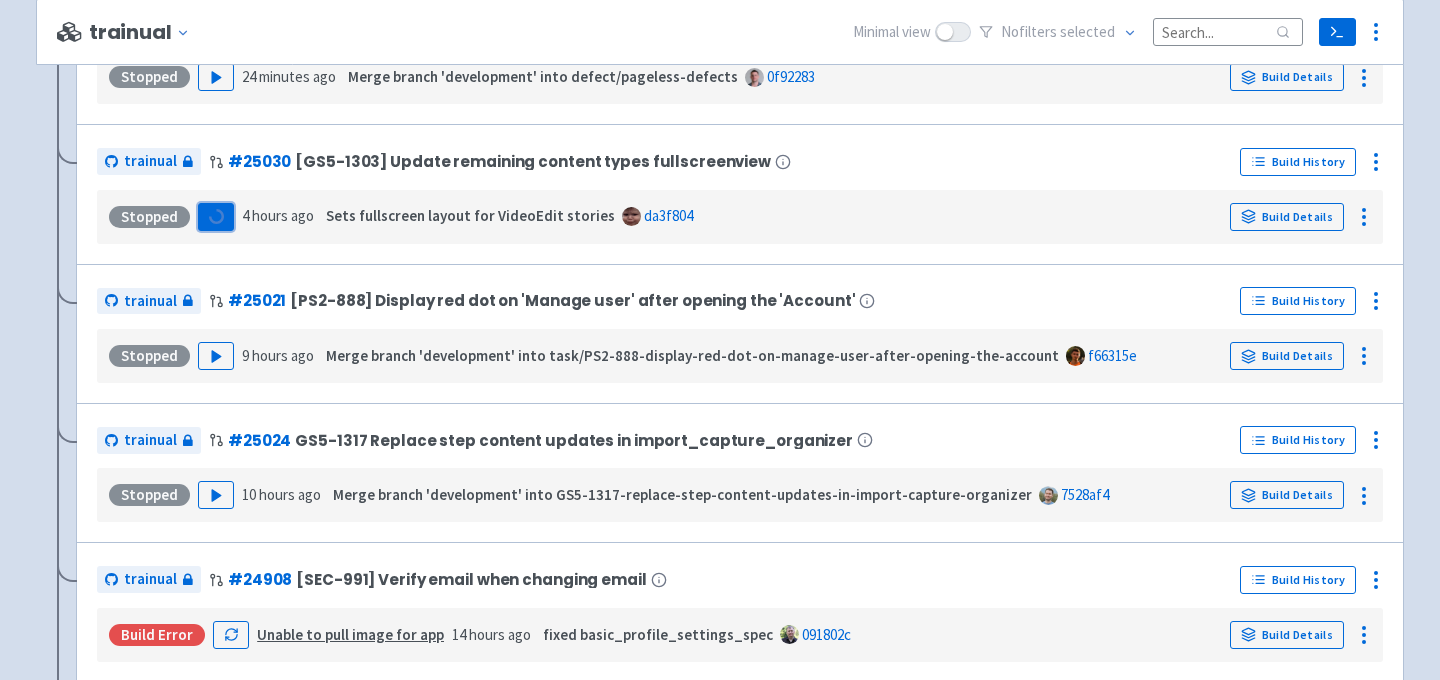 scroll, scrollTop: 1819, scrollLeft: 0, axis: vertical 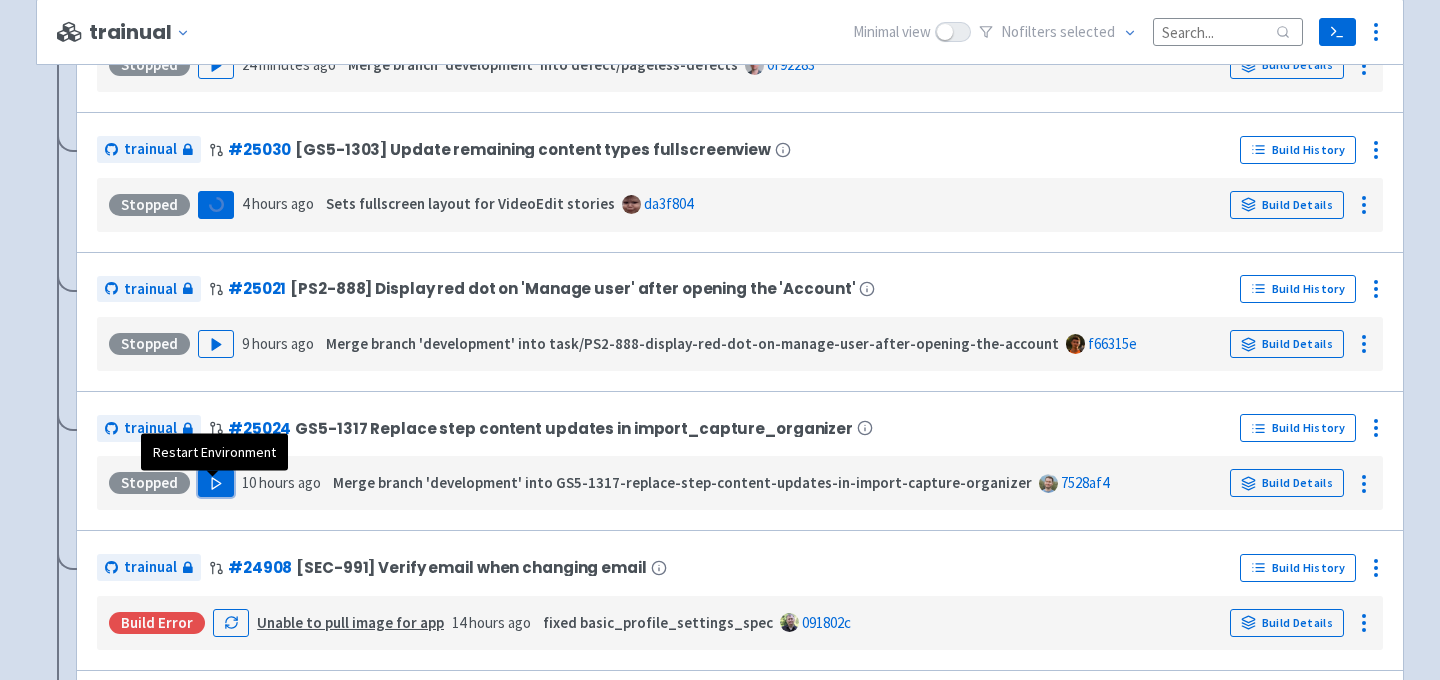 click 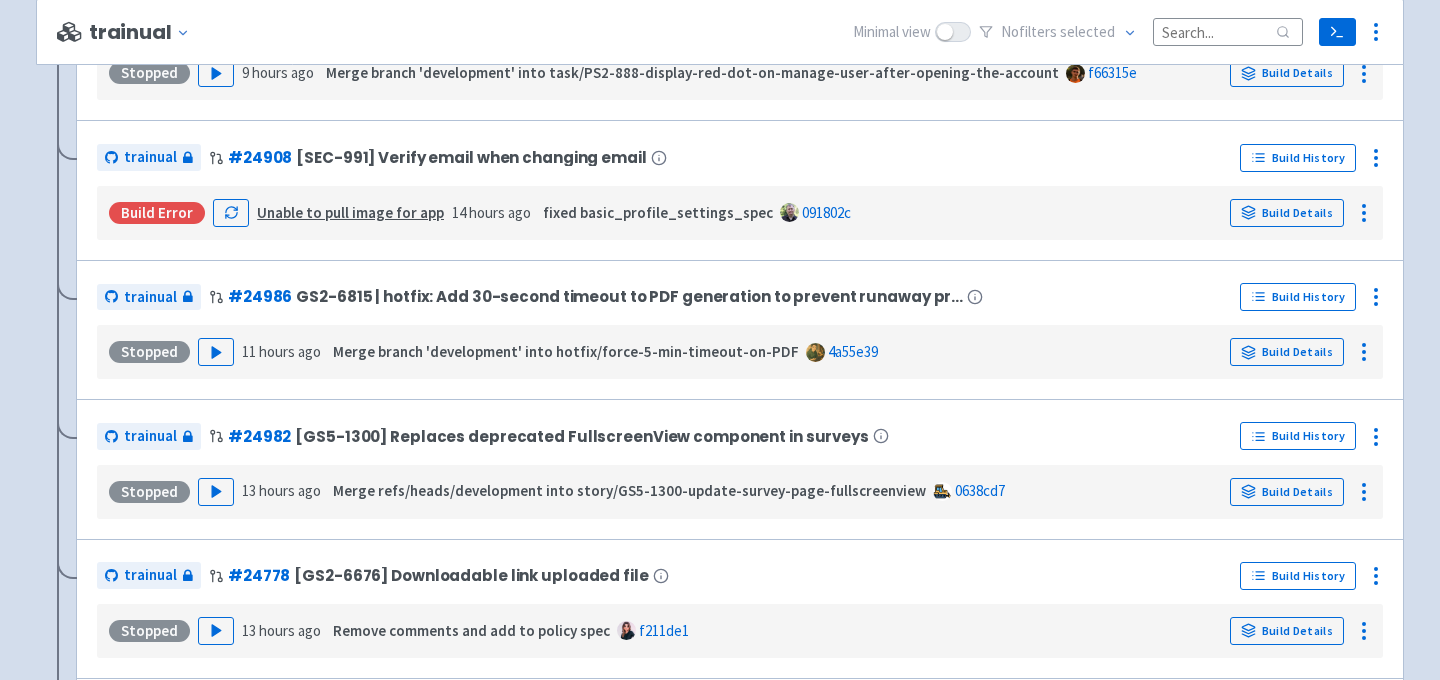 scroll, scrollTop: 2245, scrollLeft: 0, axis: vertical 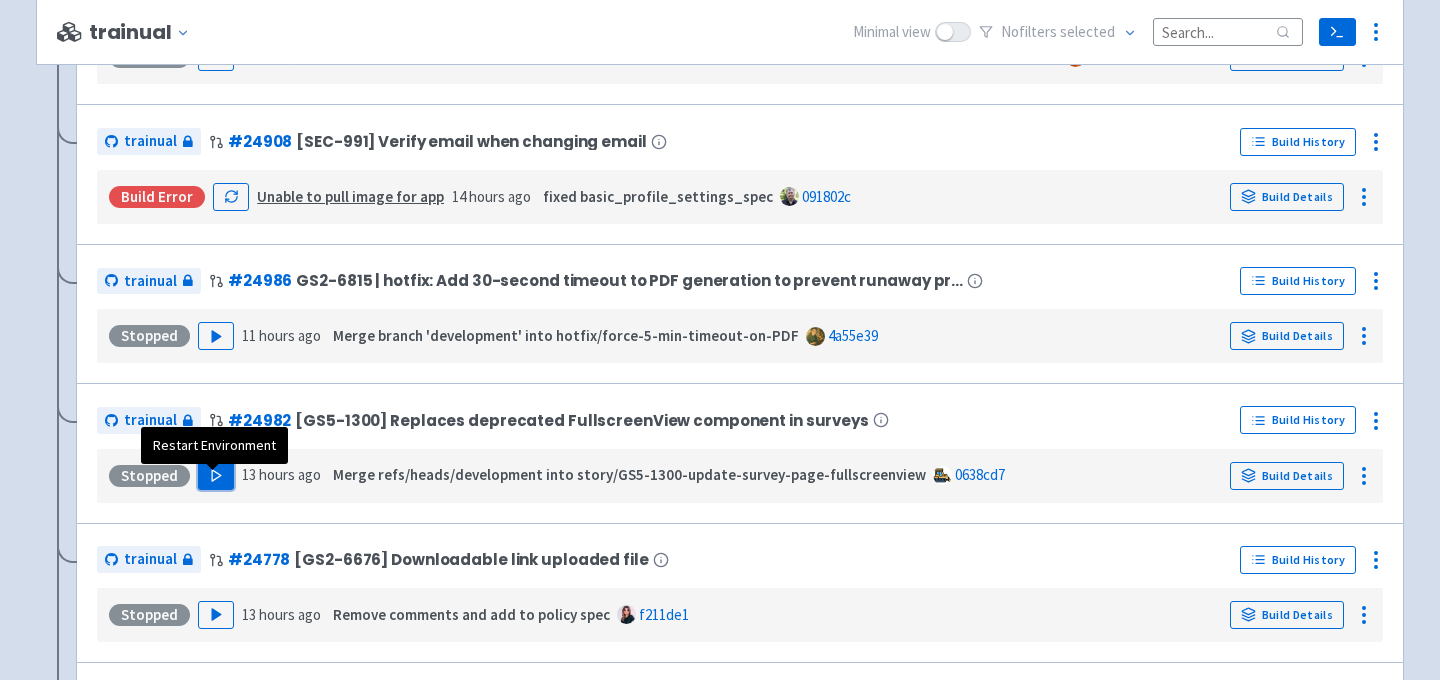 click 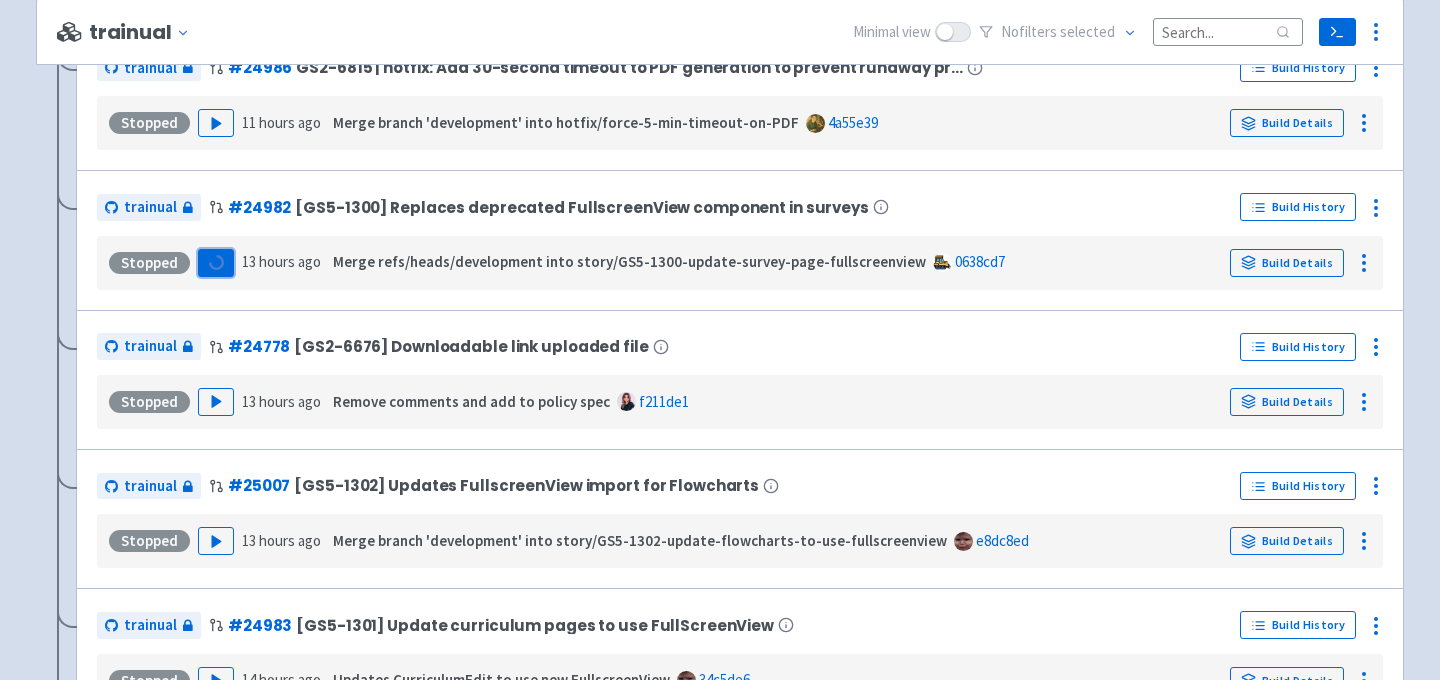 scroll, scrollTop: 2475, scrollLeft: 0, axis: vertical 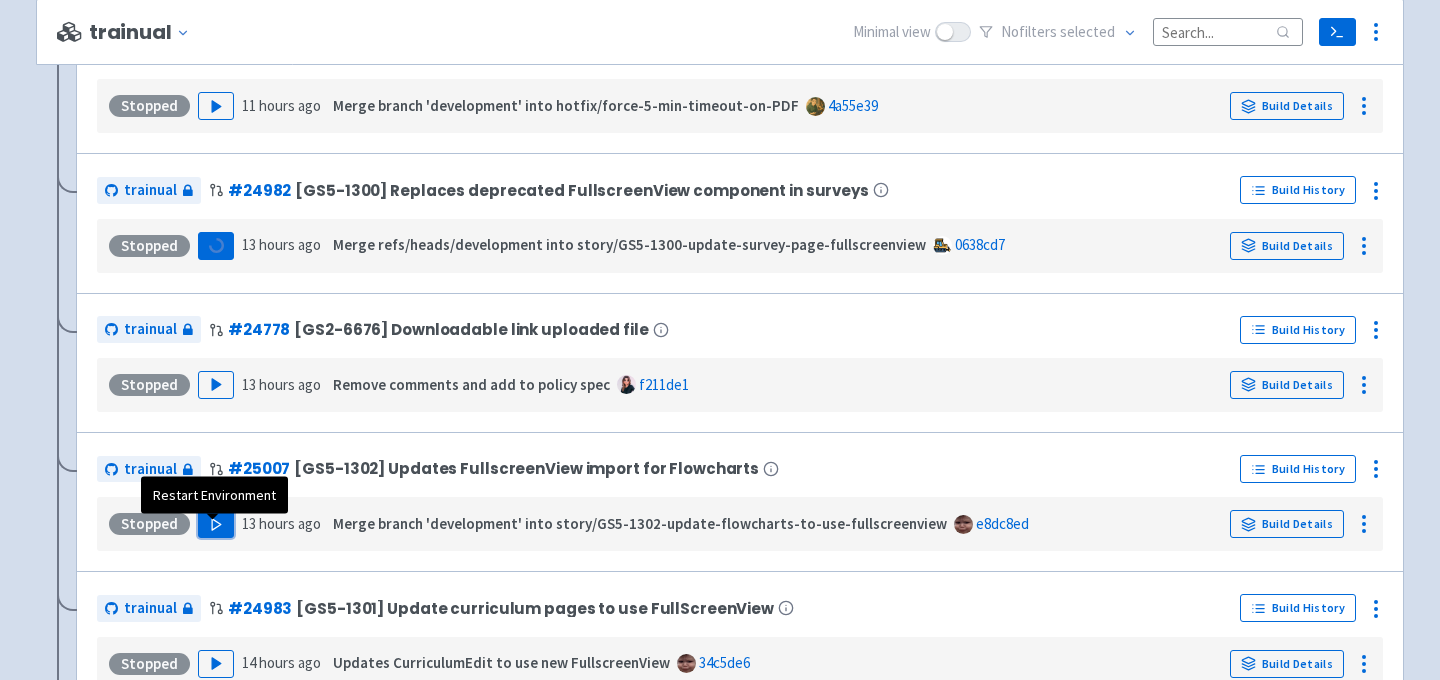 click on "Play" at bounding box center (216, 524) 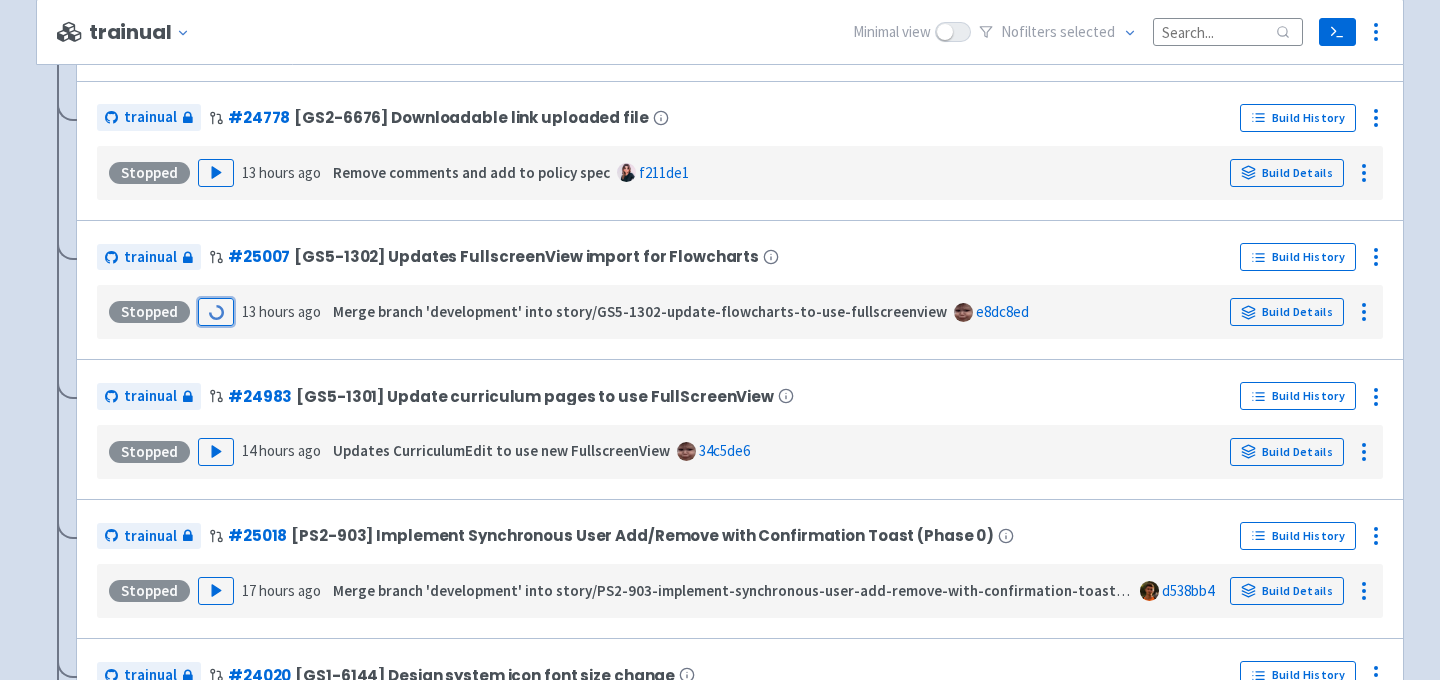 scroll, scrollTop: 2689, scrollLeft: 0, axis: vertical 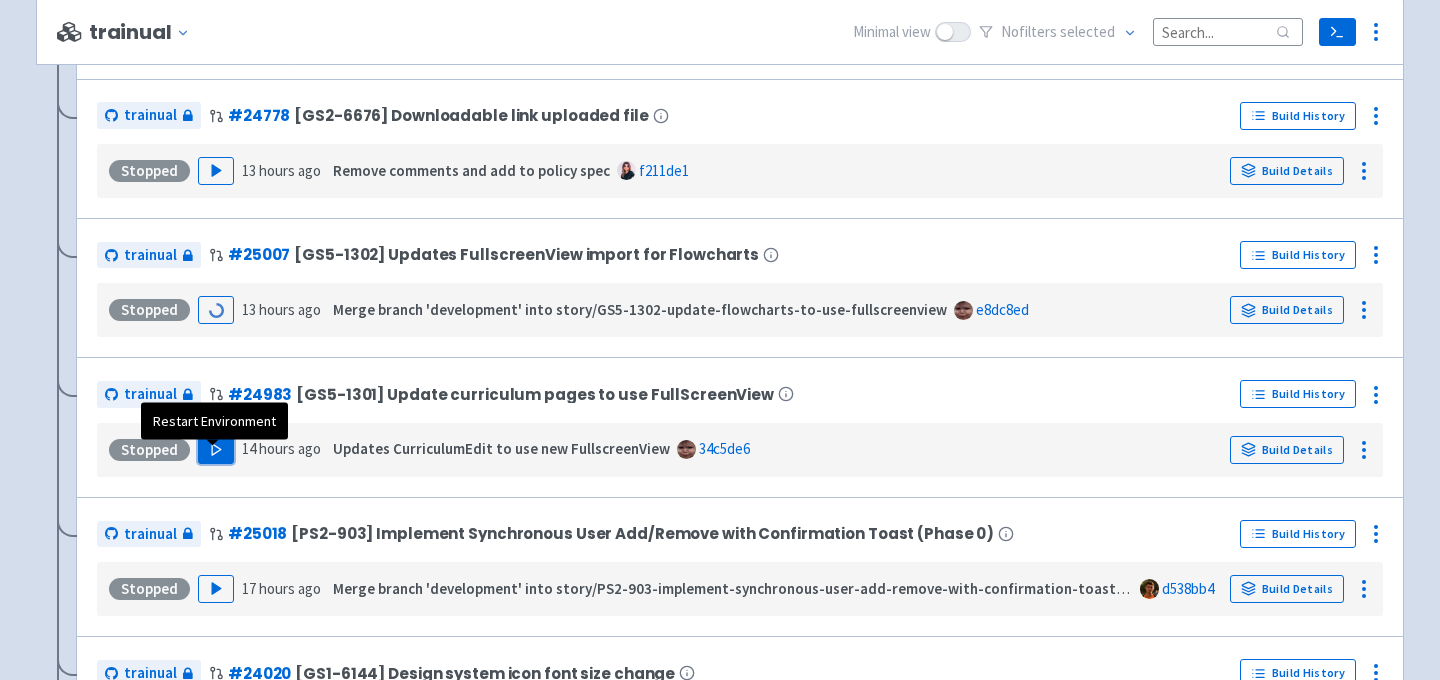 click 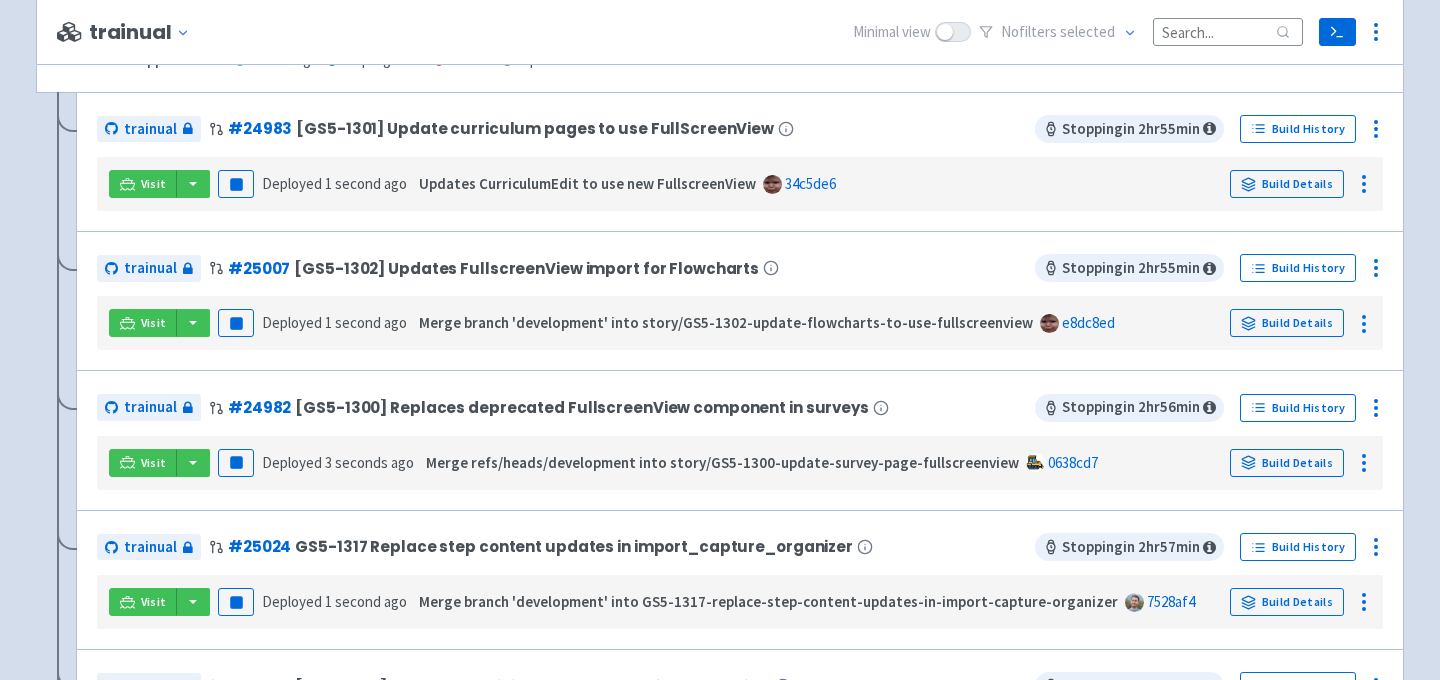 scroll, scrollTop: 425, scrollLeft: 0, axis: vertical 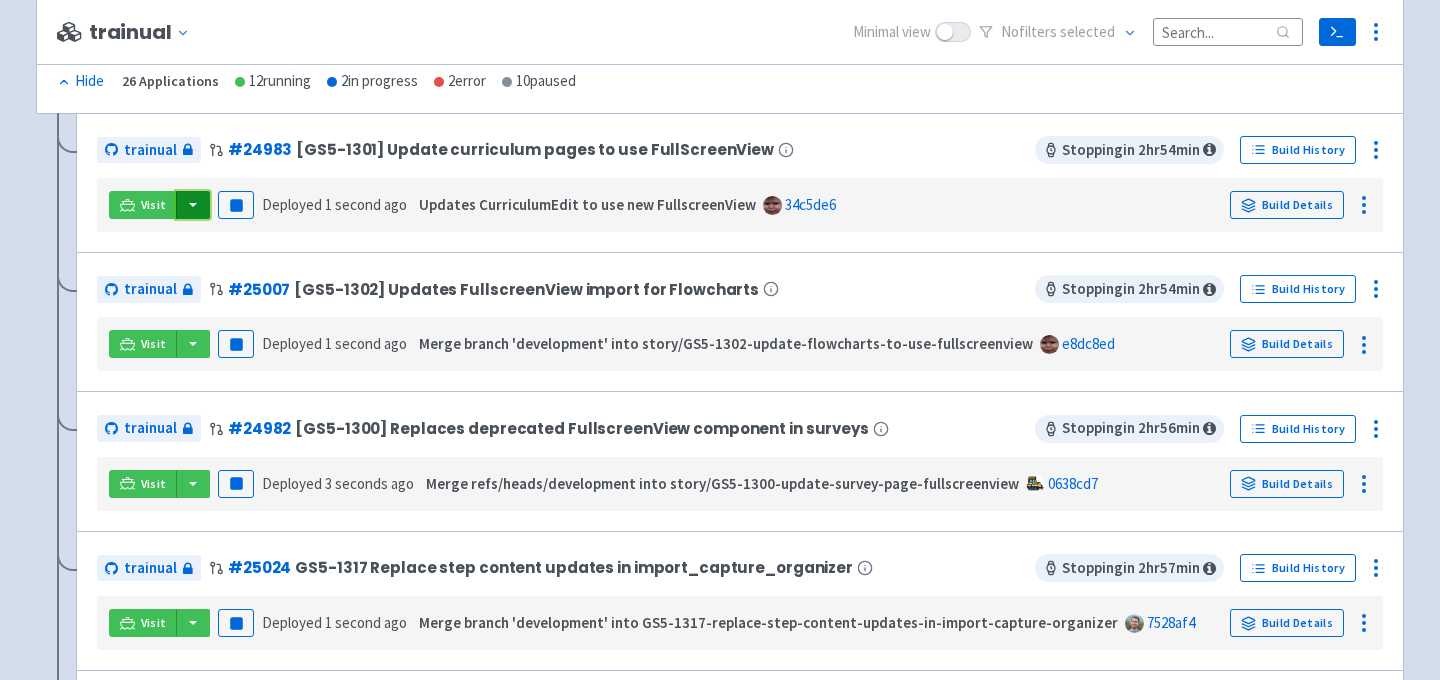 click at bounding box center [193, 205] 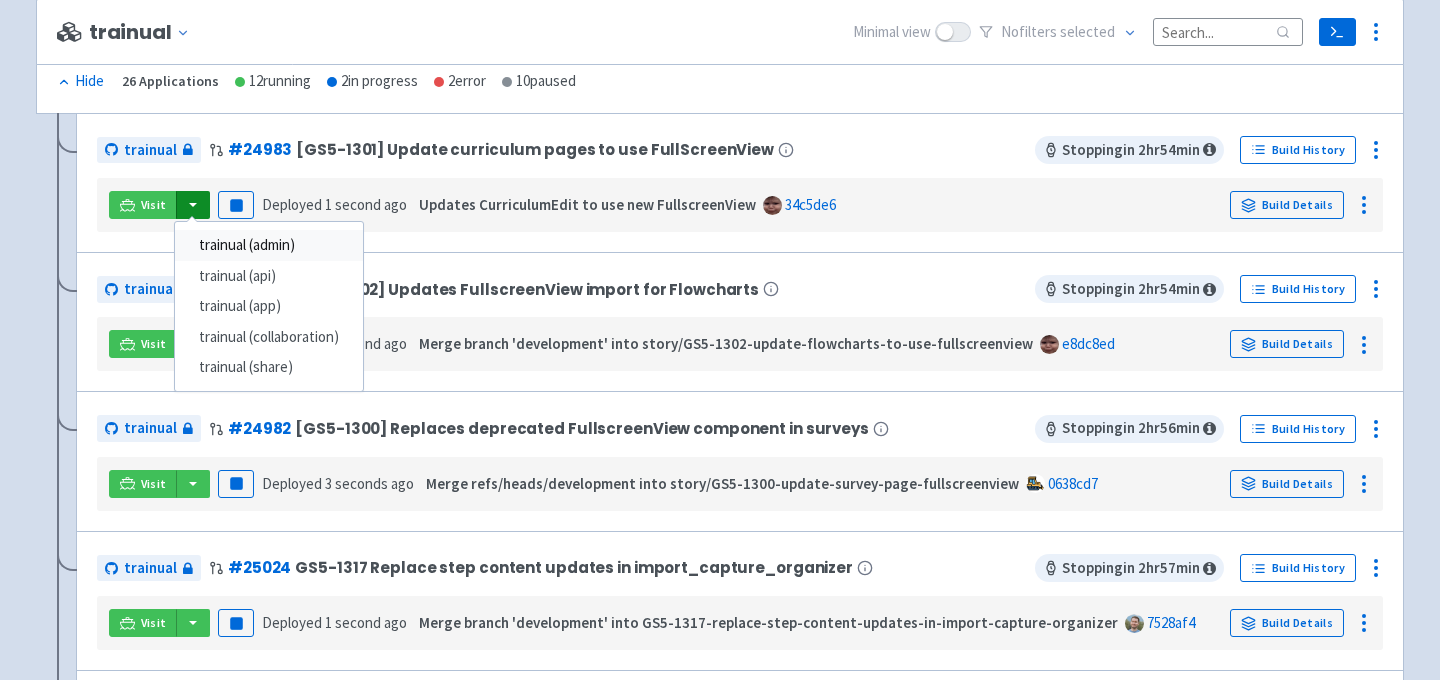 click on "trainual (admin)" at bounding box center (269, 245) 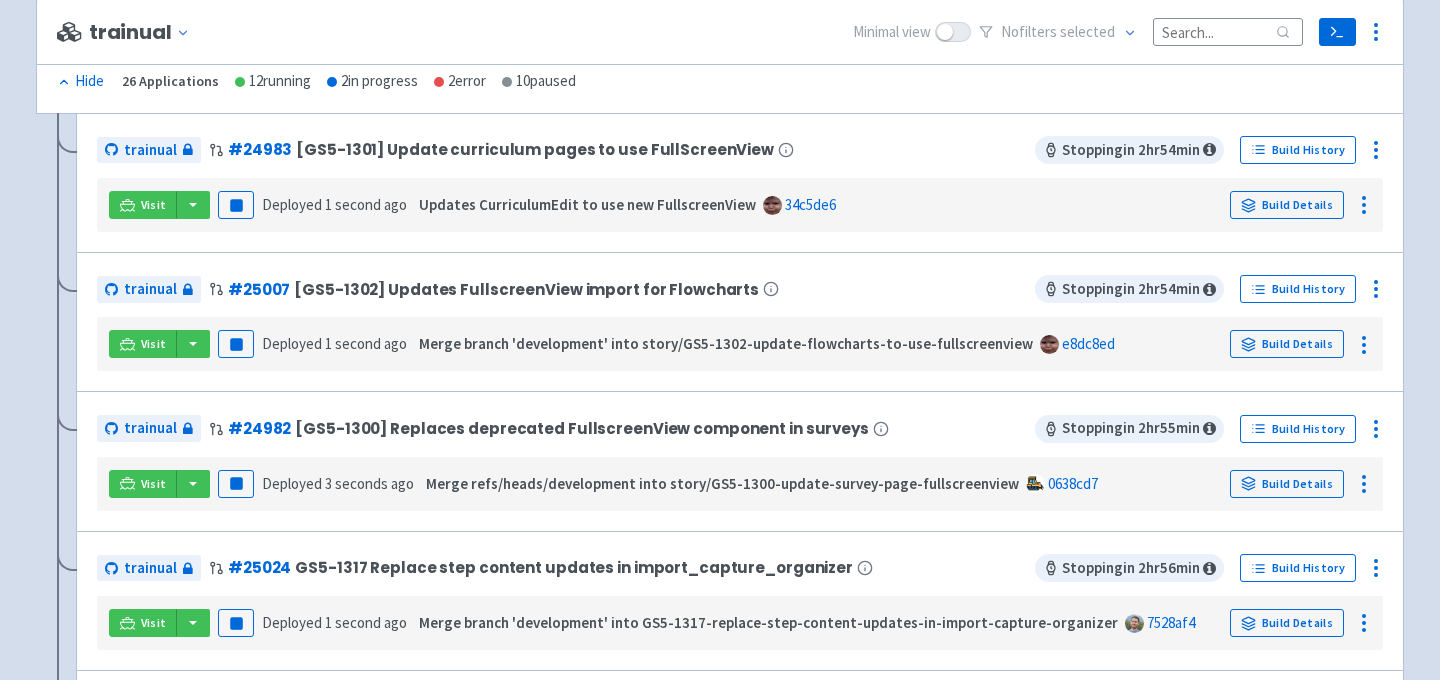 click on "Visit trainual (admin) trainual (api) trainual (app) trainual (collaboration) trainual (share) Pause Deployed   1 second ago Updates CurriculumEdit to use new FullscreenView     34c5de6 Build Details" at bounding box center [740, 205] 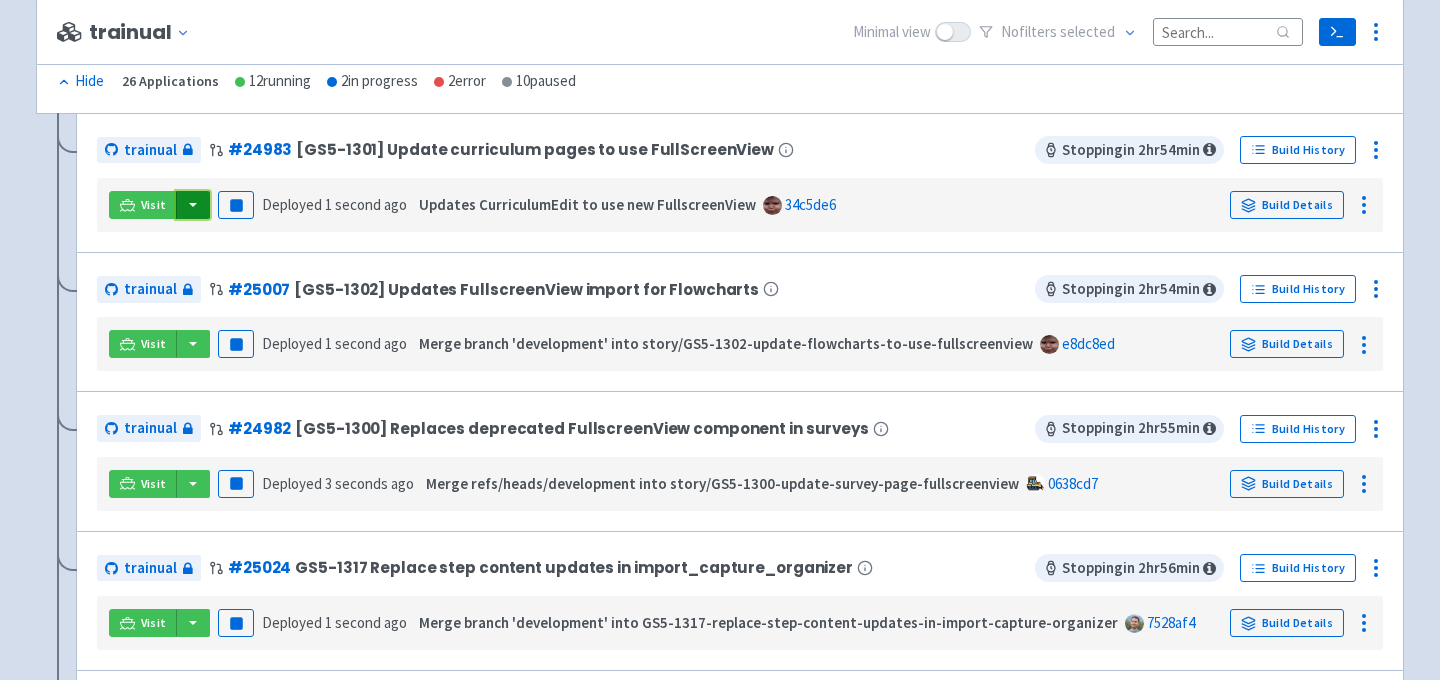 click at bounding box center [193, 205] 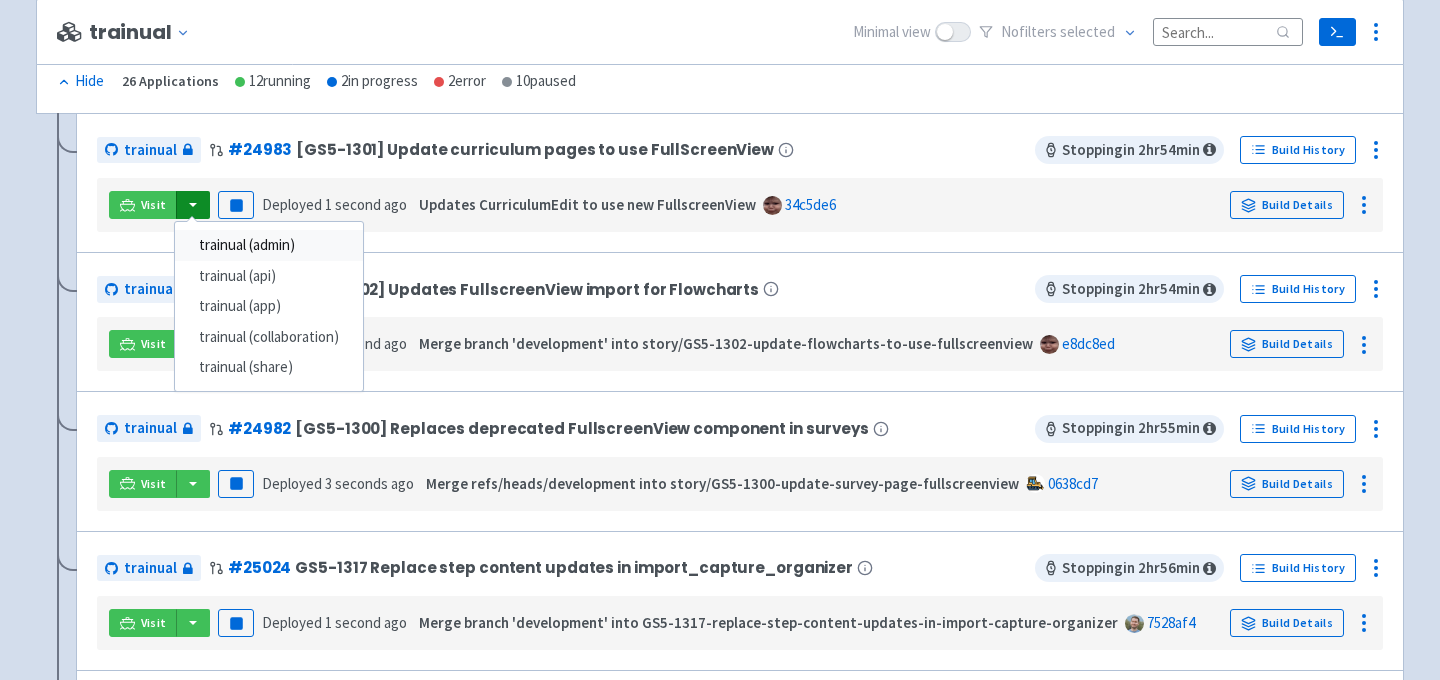 click on "trainual (admin)" at bounding box center [269, 245] 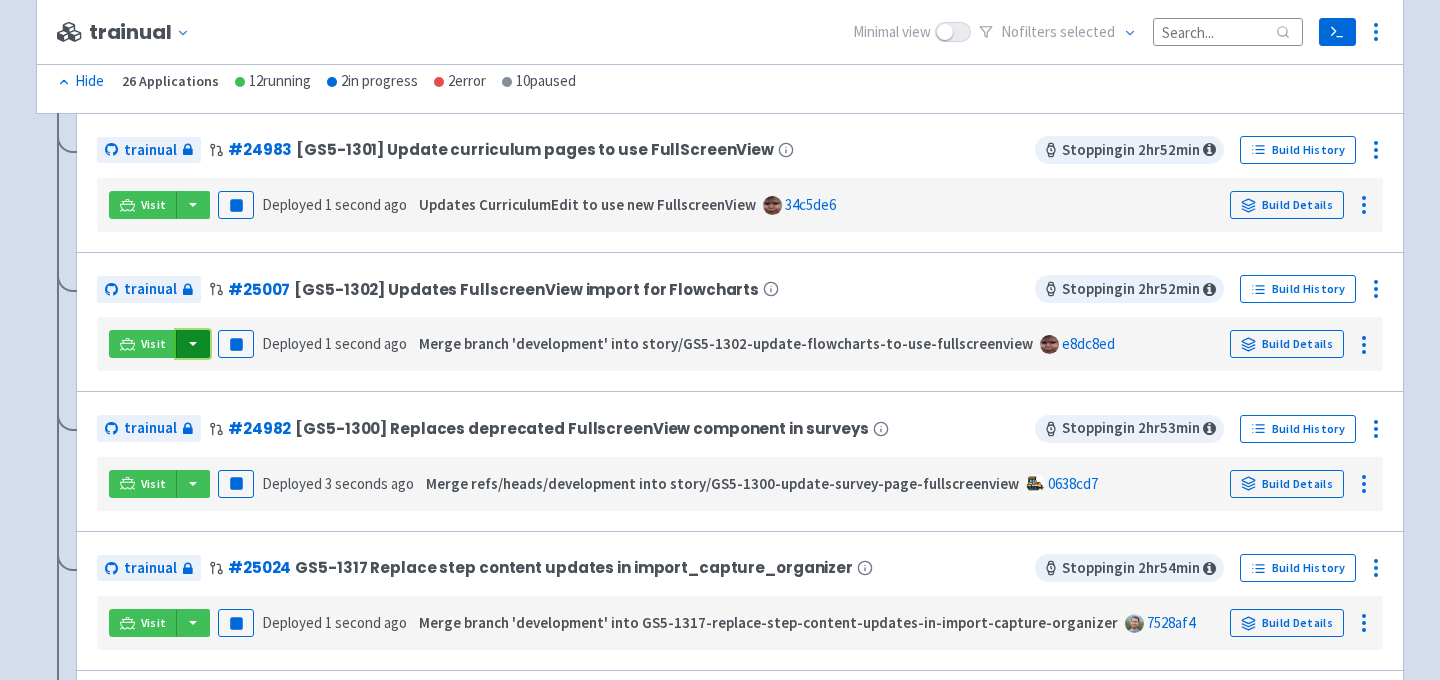 click at bounding box center [193, 344] 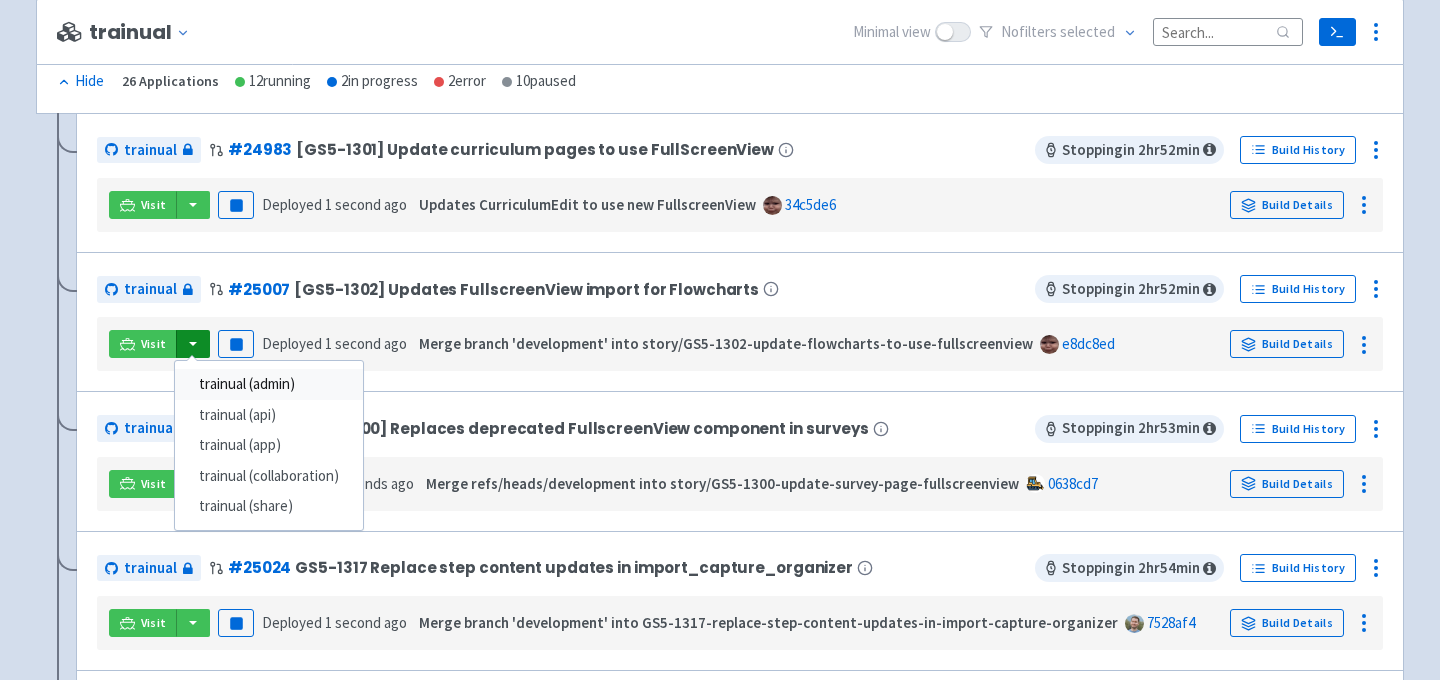 click on "trainual (admin)" at bounding box center [269, 384] 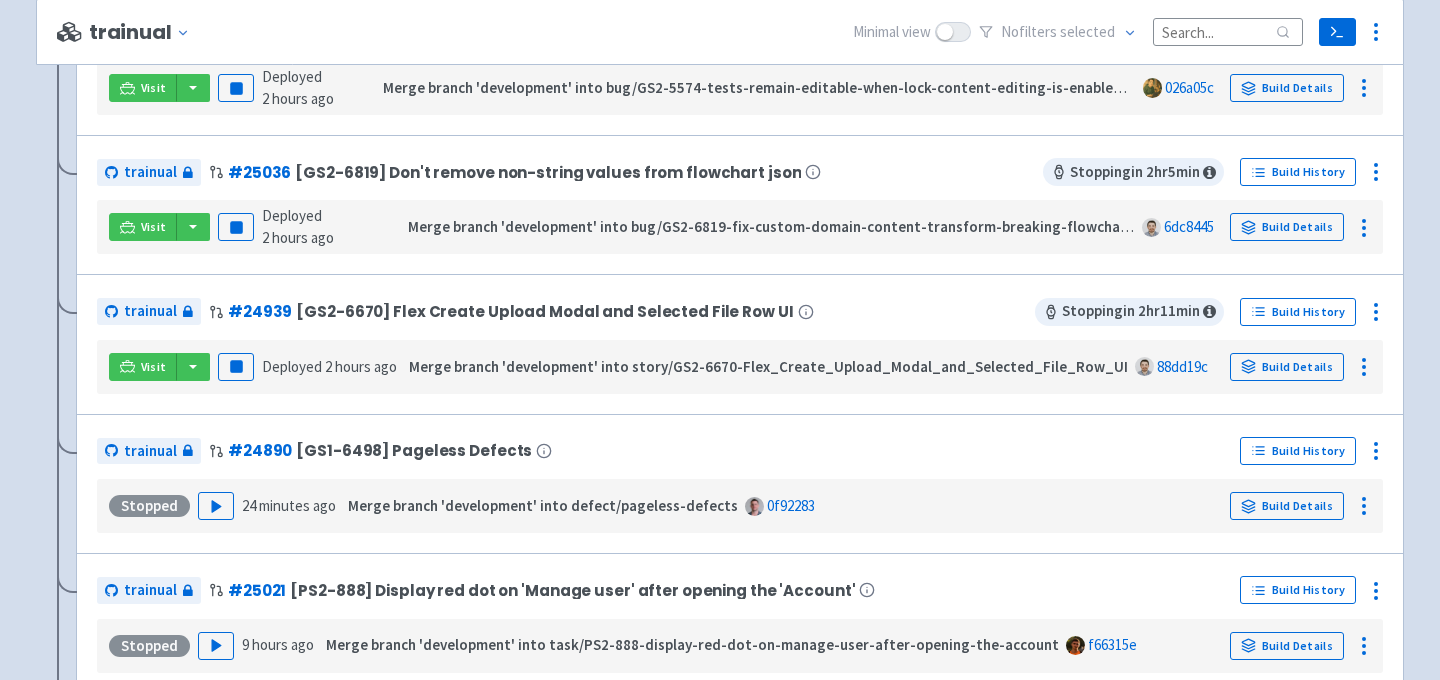 scroll, scrollTop: 2121, scrollLeft: 0, axis: vertical 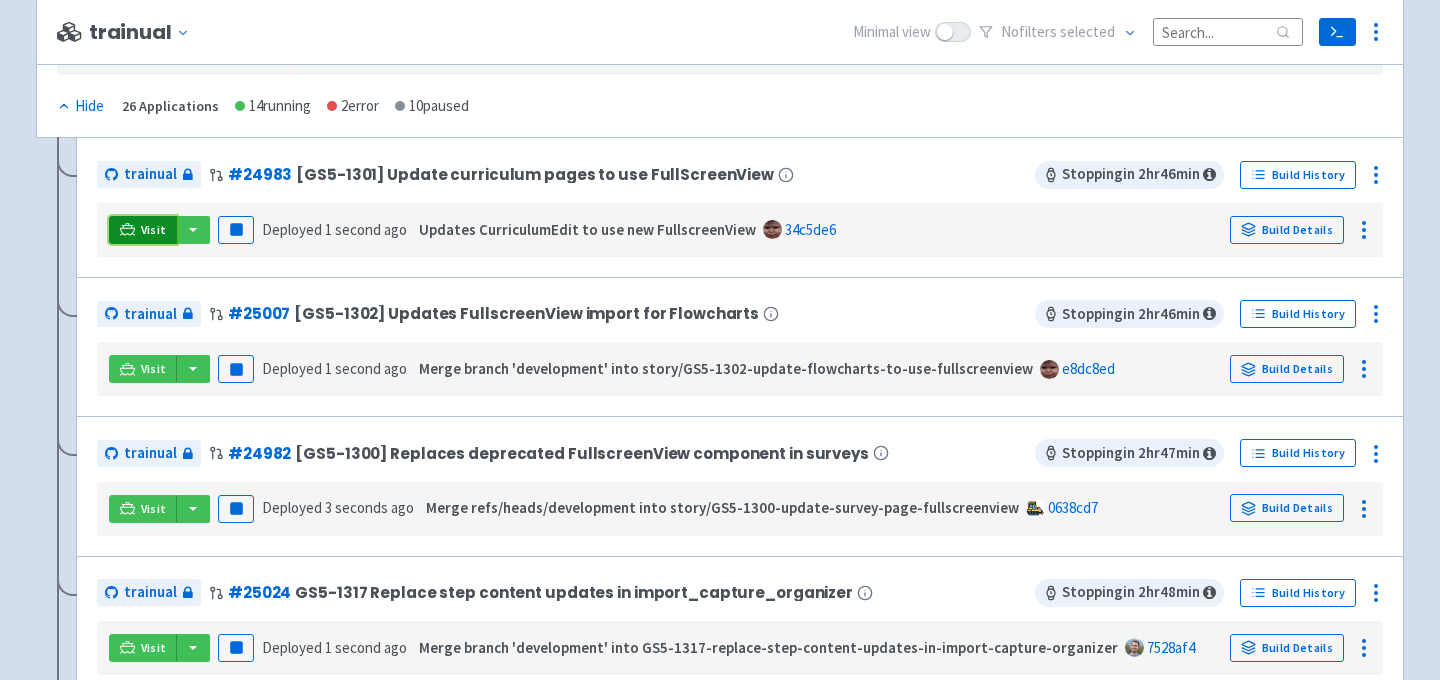 click on "Visit" at bounding box center [154, 230] 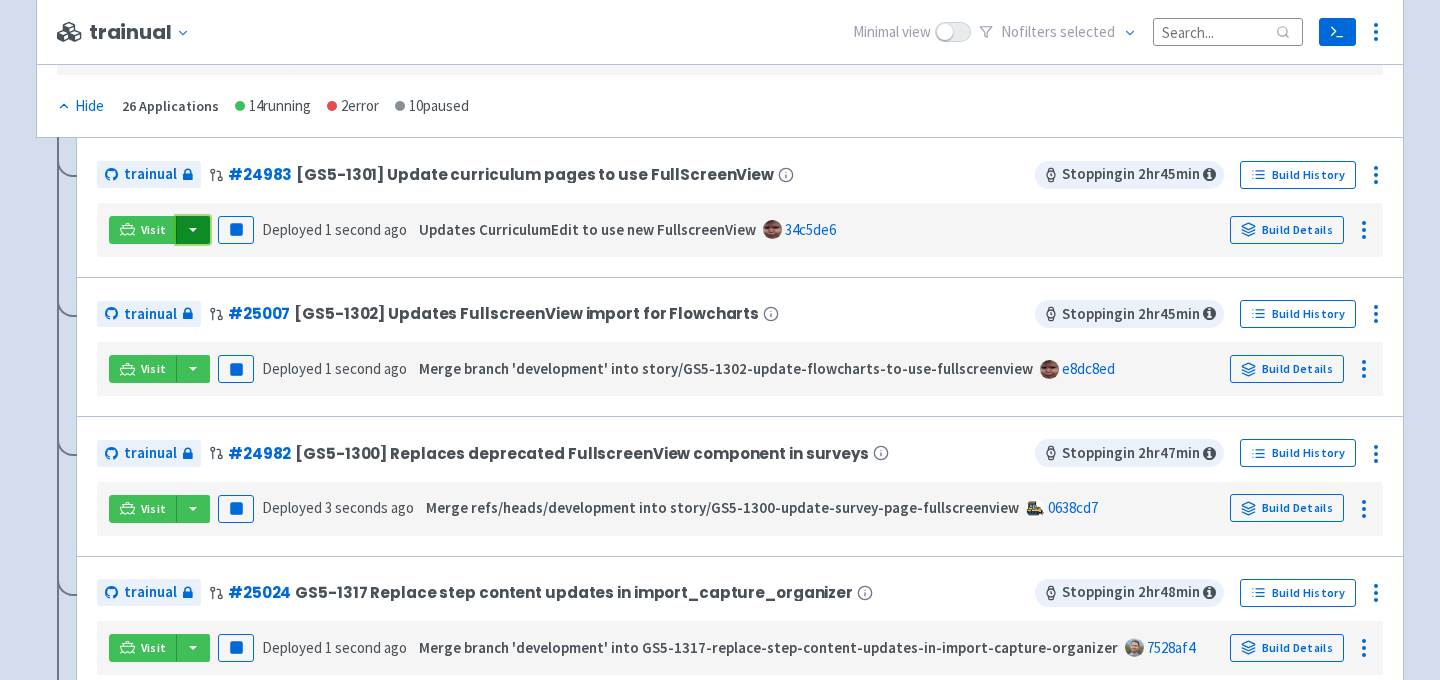 click at bounding box center (193, 230) 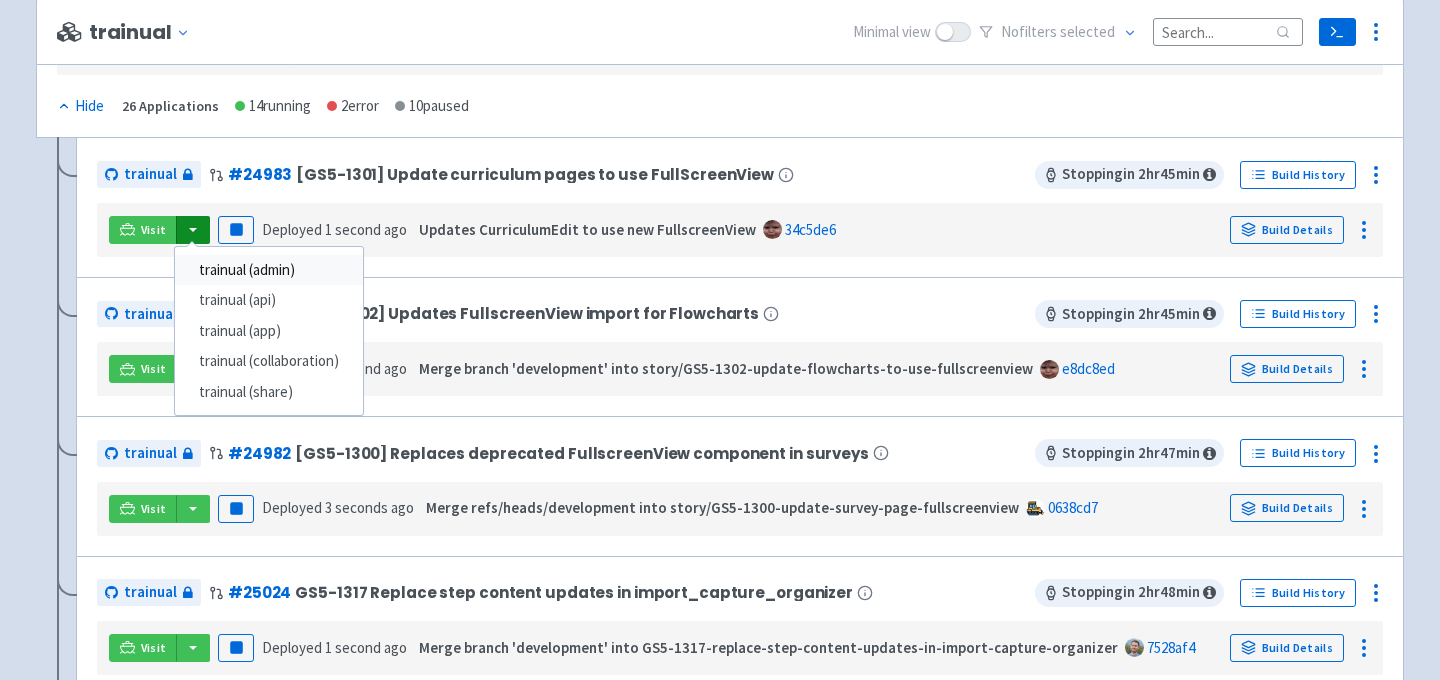 click on "trainual (admin)" at bounding box center [269, 270] 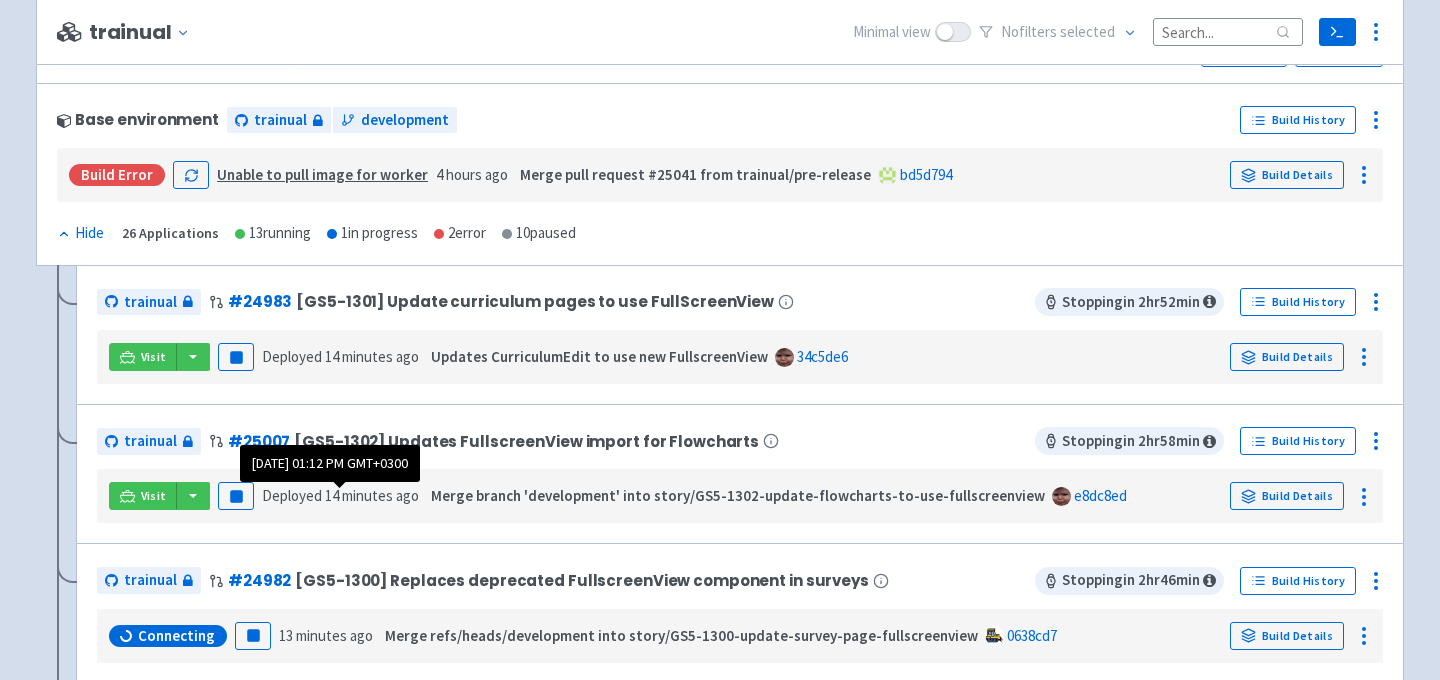scroll, scrollTop: 272, scrollLeft: 0, axis: vertical 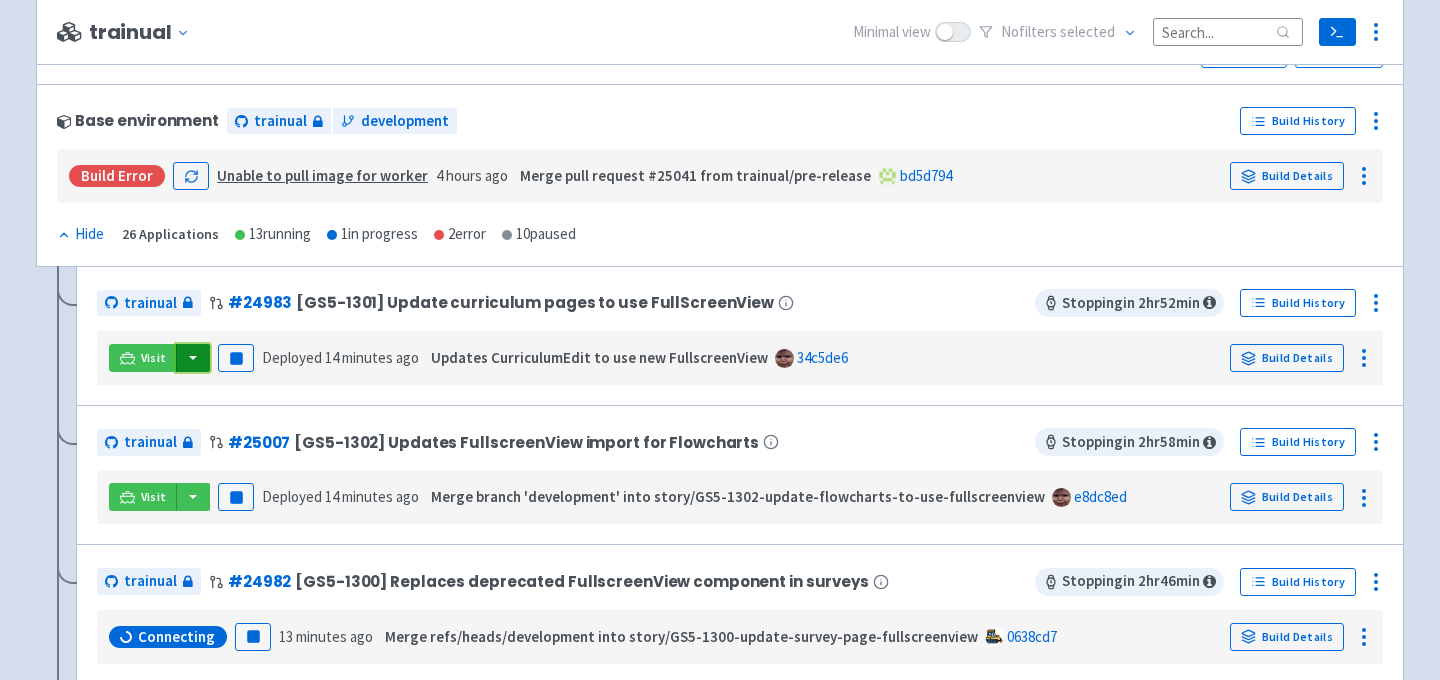 click at bounding box center (193, 358) 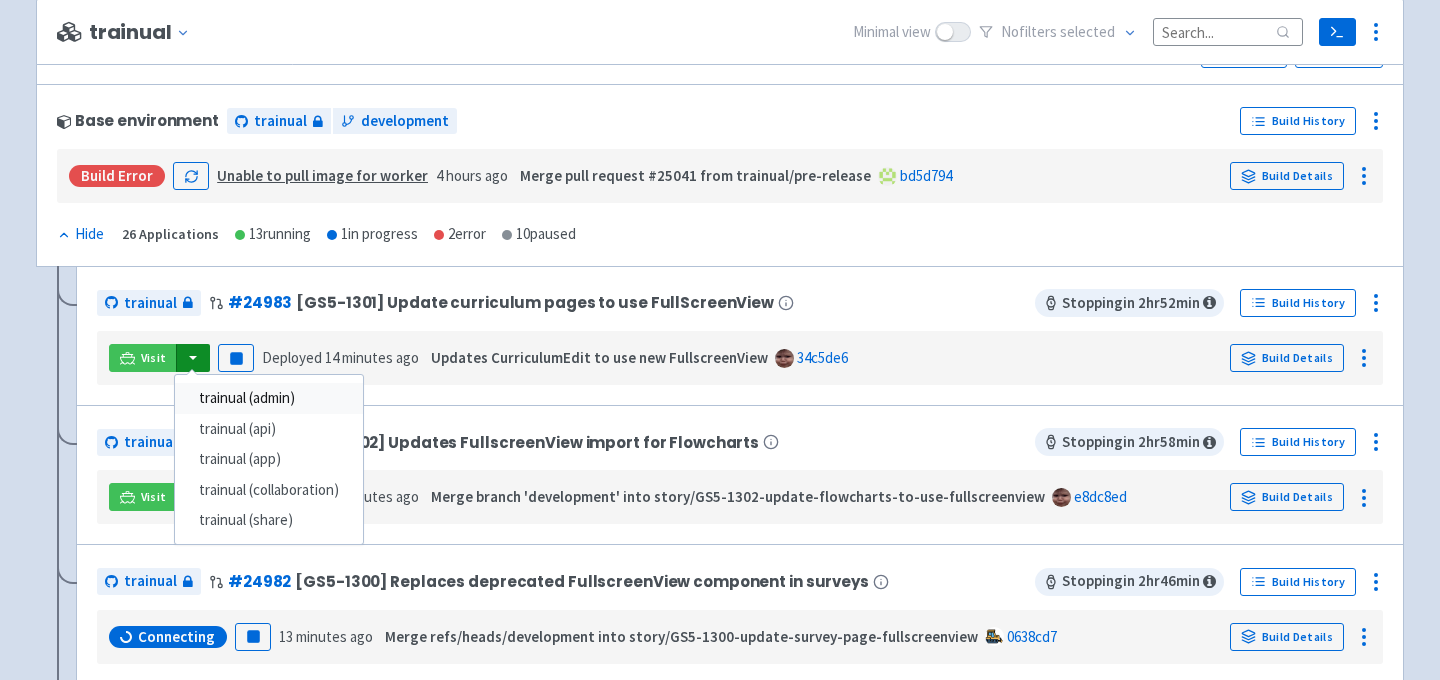 click on "trainual (admin)" at bounding box center (269, 398) 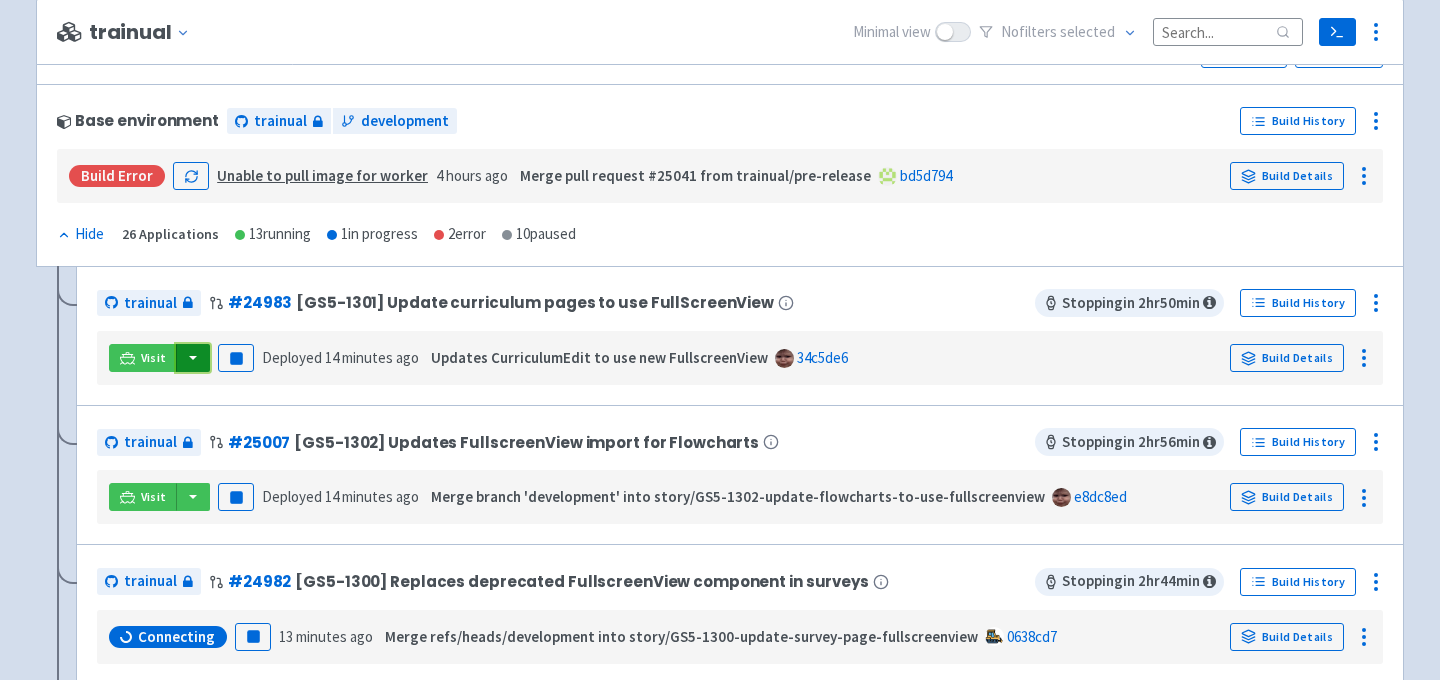 click at bounding box center [193, 358] 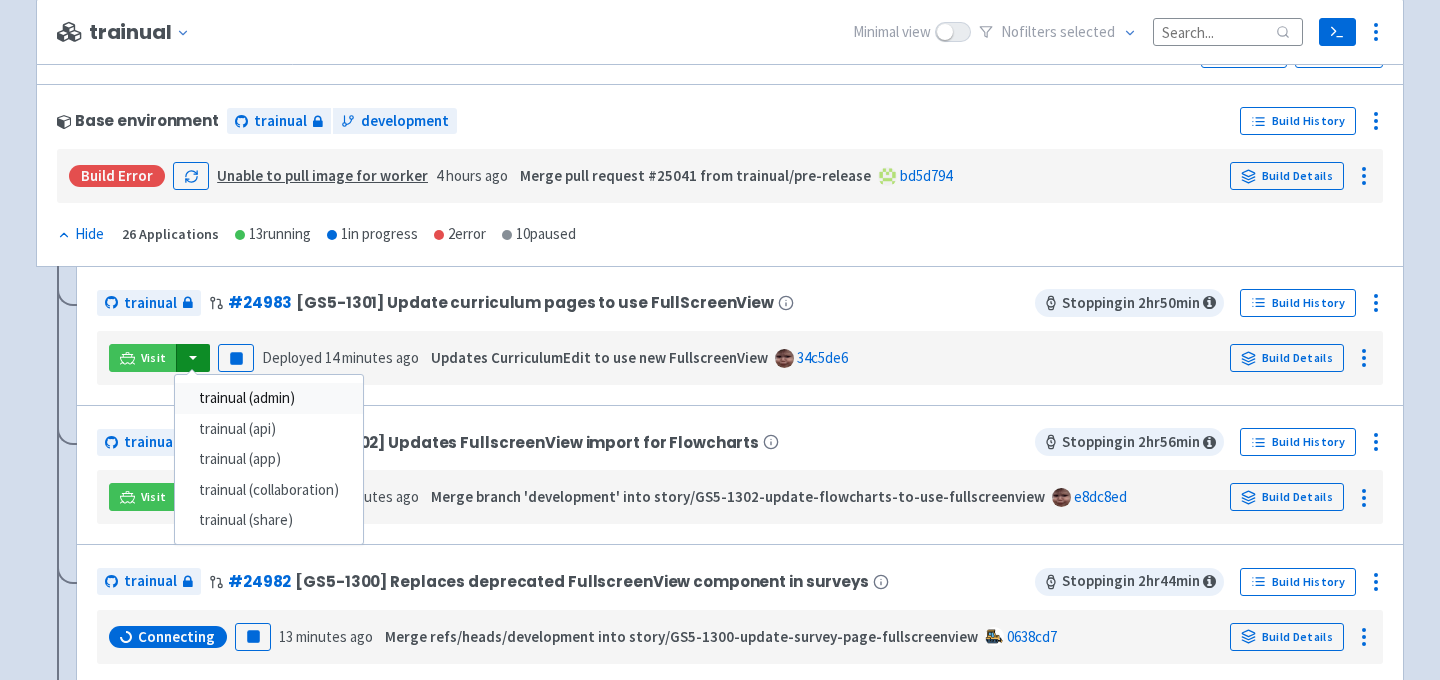 click on "trainual (admin)" at bounding box center [269, 398] 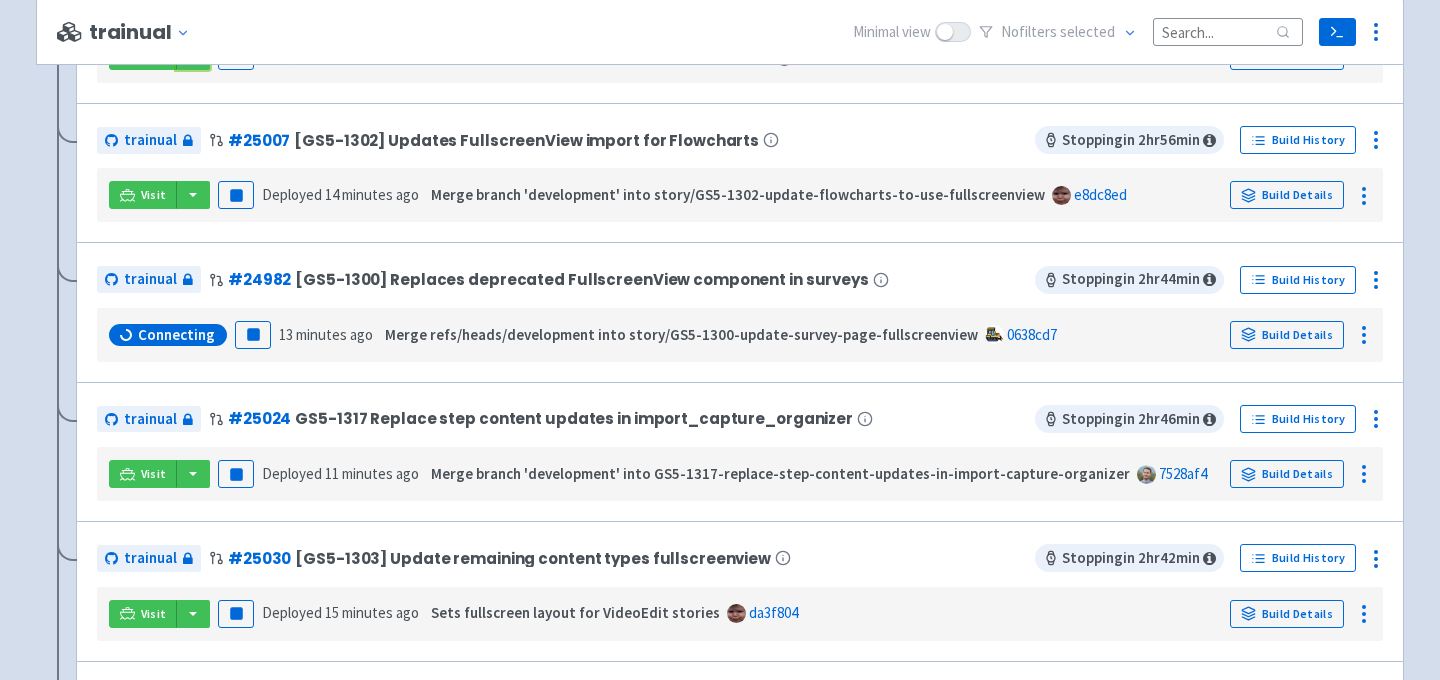 scroll, scrollTop: 0, scrollLeft: 0, axis: both 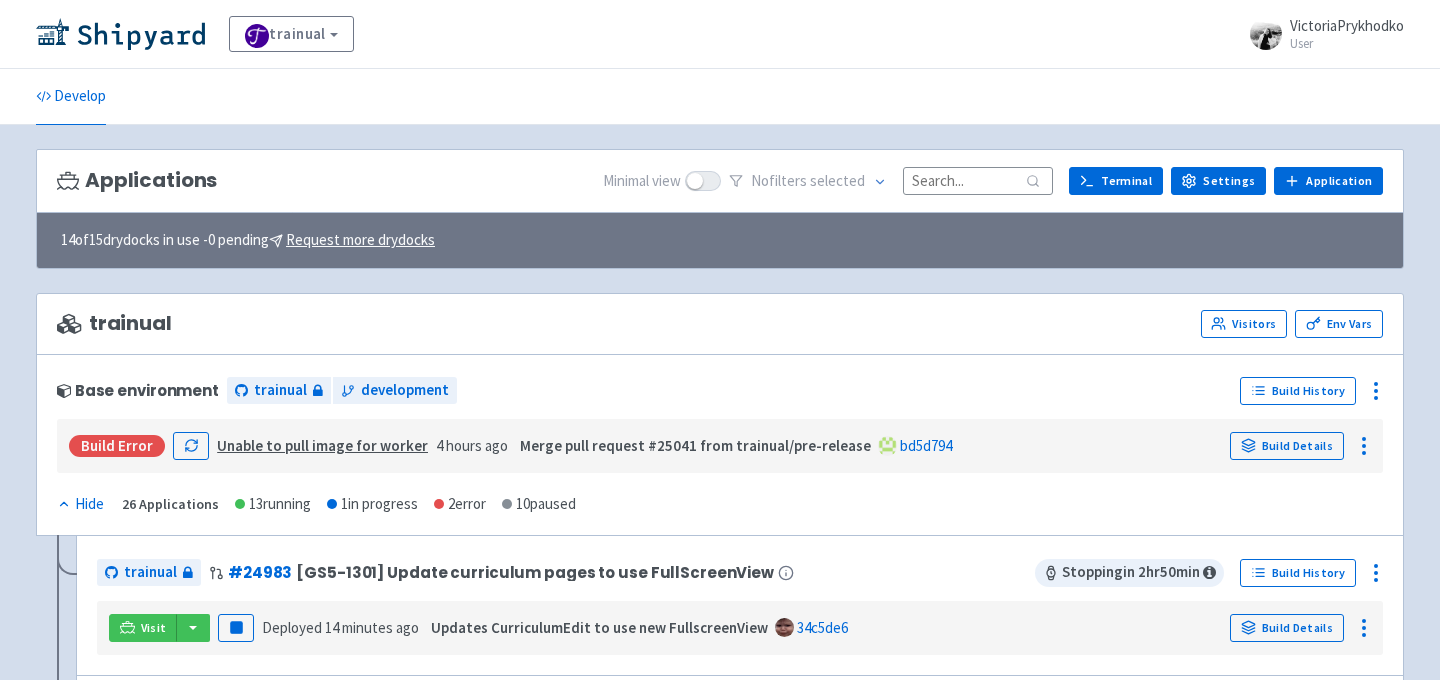 click on "trainual
View Organizations
VictoriaPrykhodko
User
Profile
Sign out" at bounding box center (720, 34) 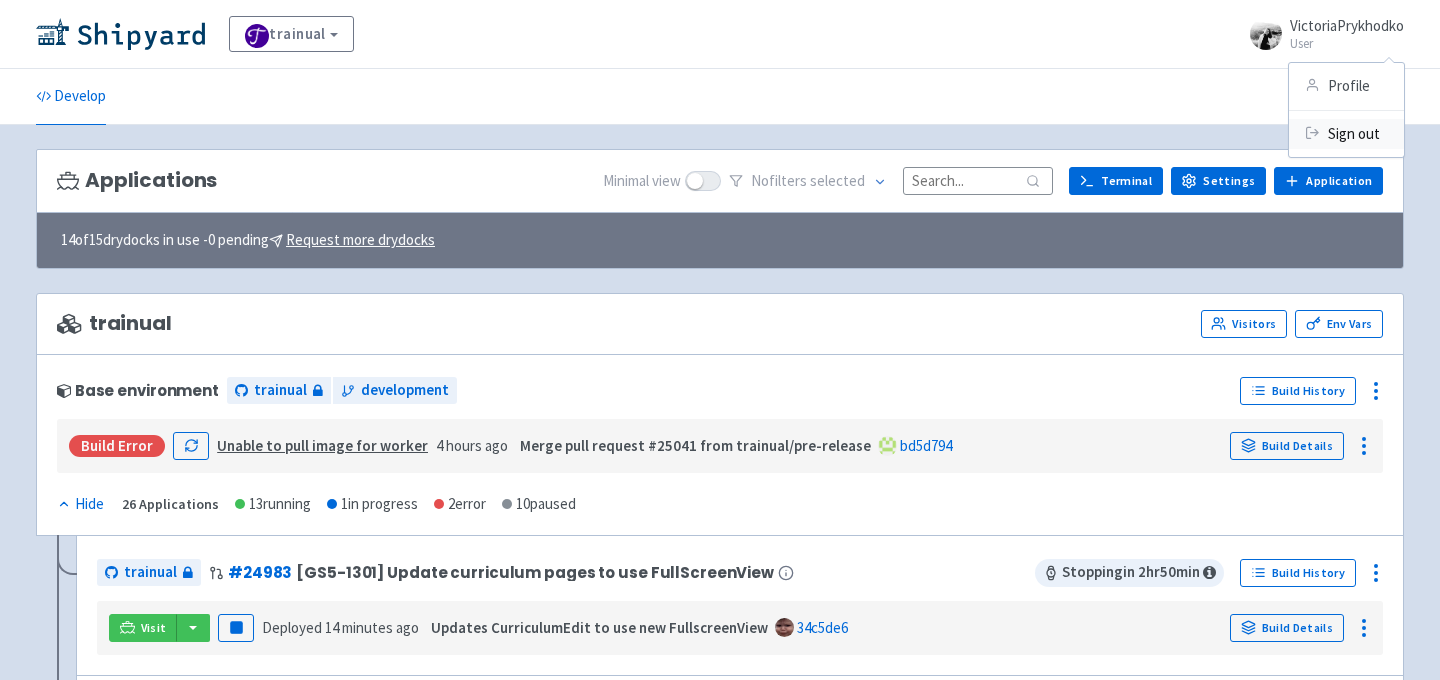 click on "Sign out" at bounding box center (1346, 133) 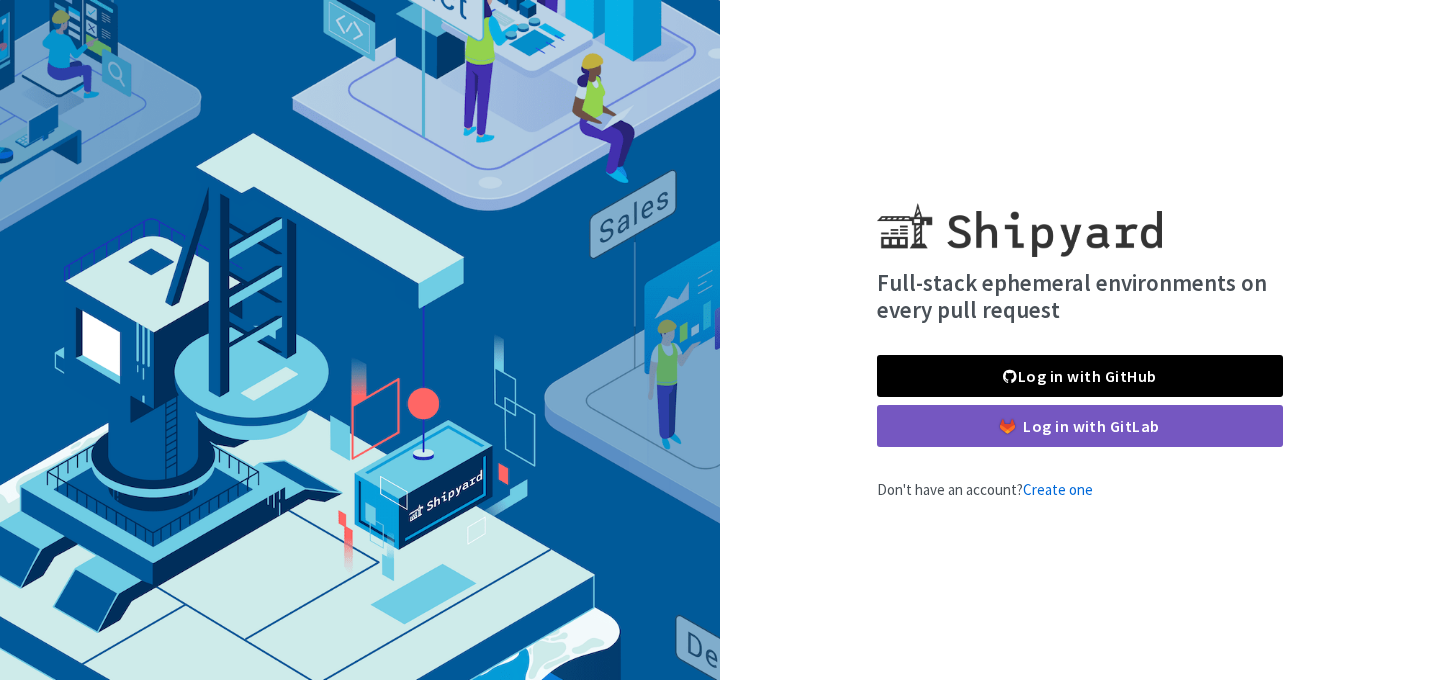 scroll, scrollTop: 0, scrollLeft: 0, axis: both 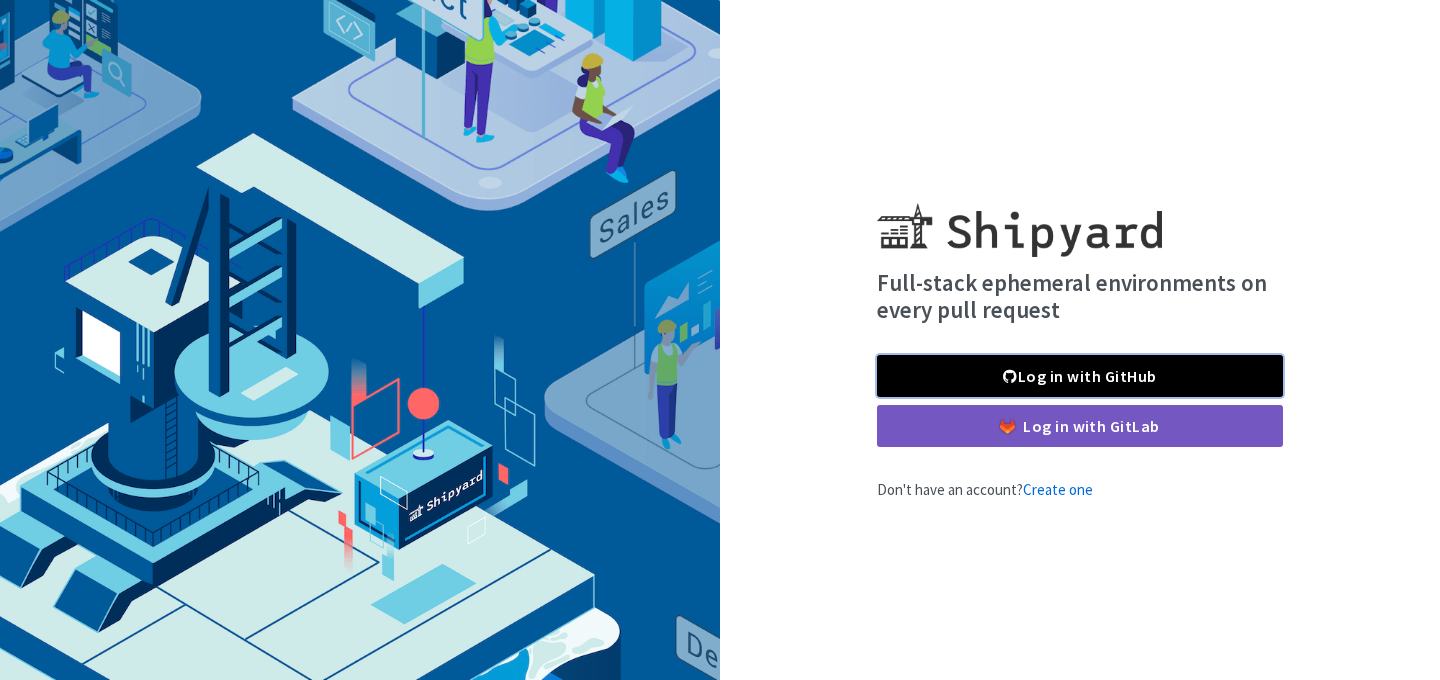 click on "Log in with
GitHub" at bounding box center (1080, 376) 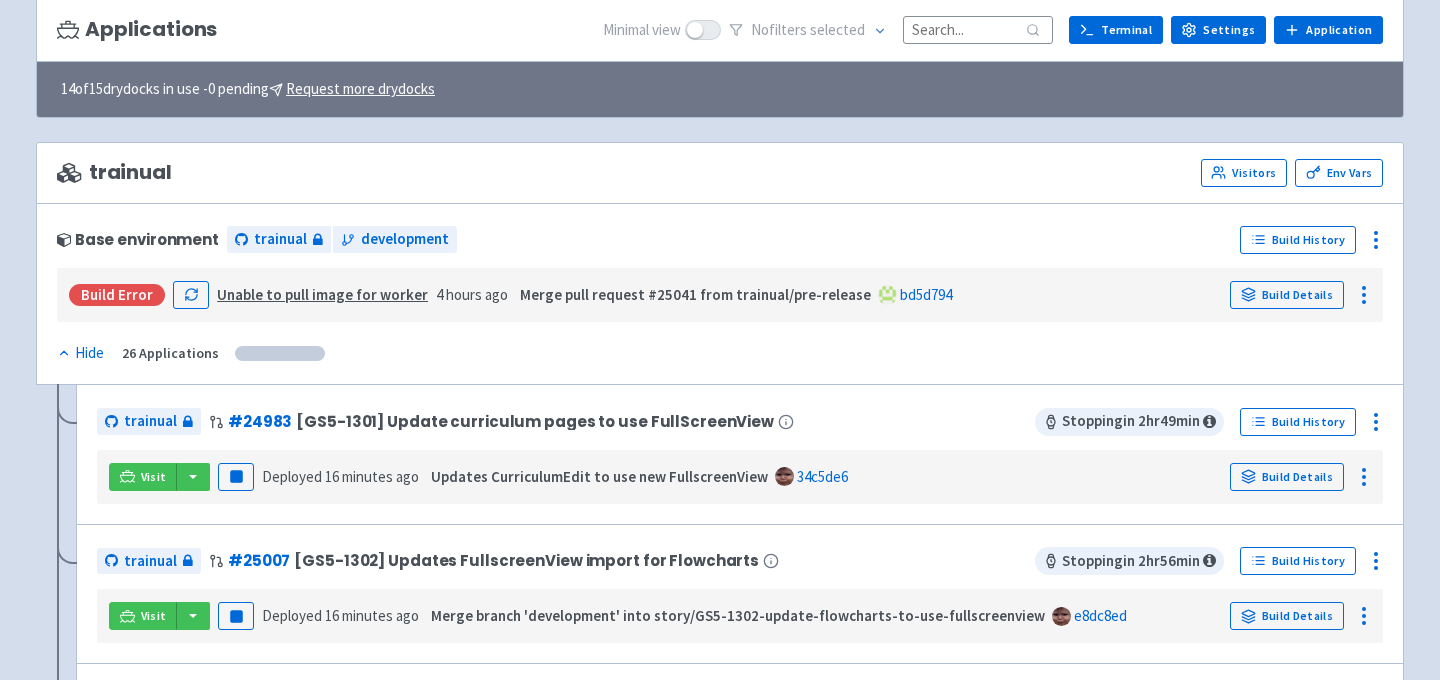 scroll, scrollTop: 158, scrollLeft: 0, axis: vertical 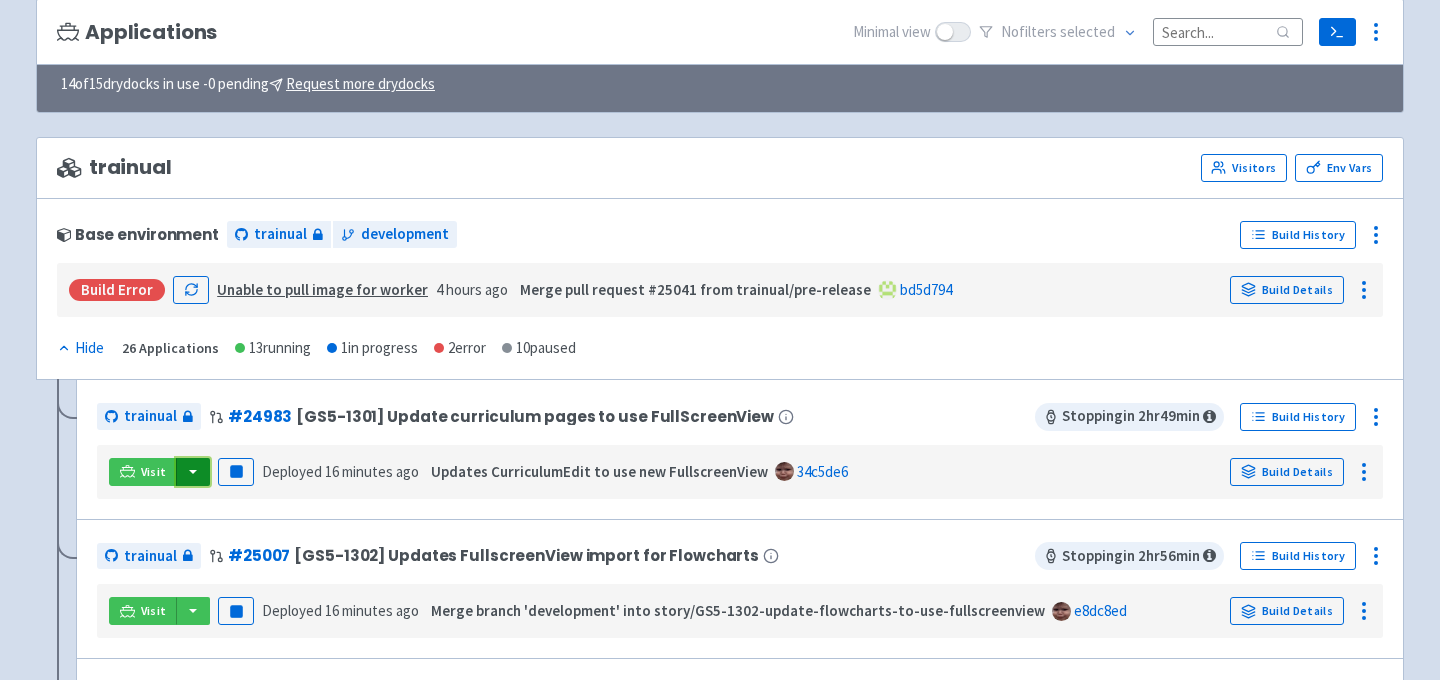 click at bounding box center [193, 472] 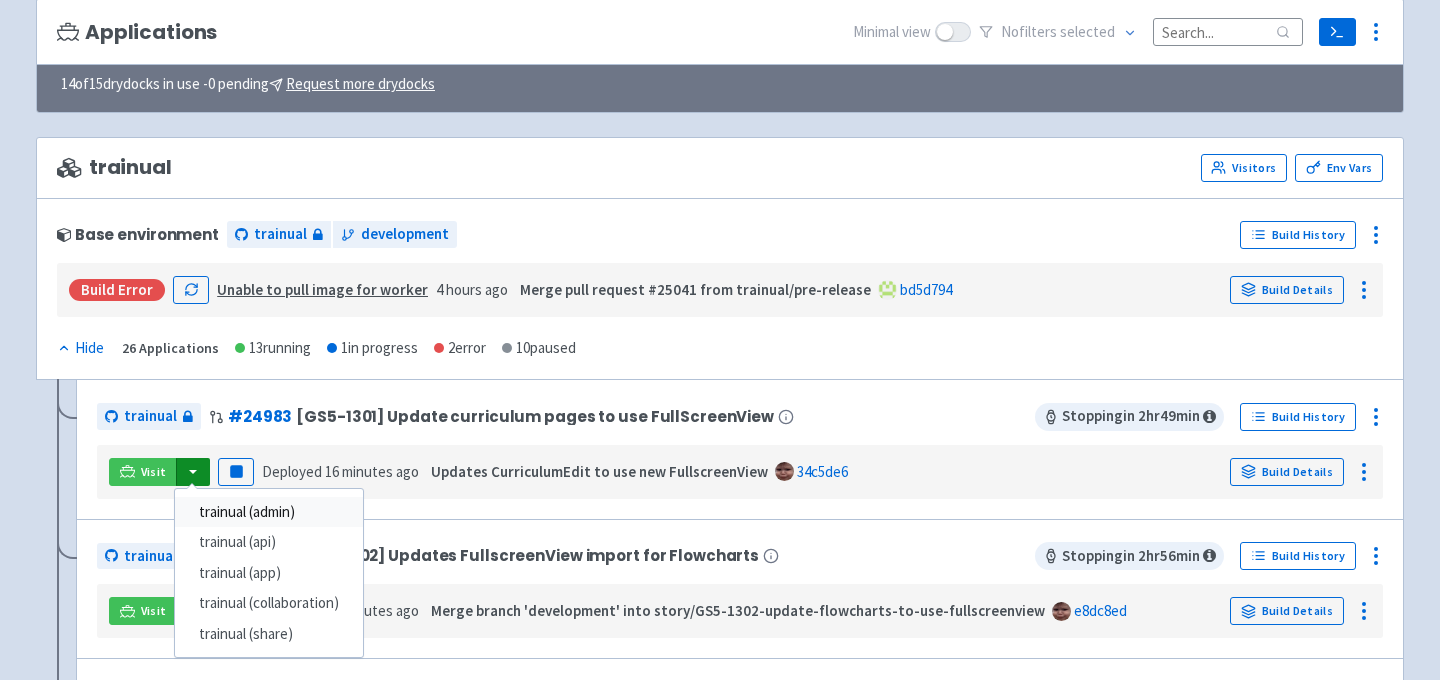 click on "trainual (admin)" at bounding box center [269, 512] 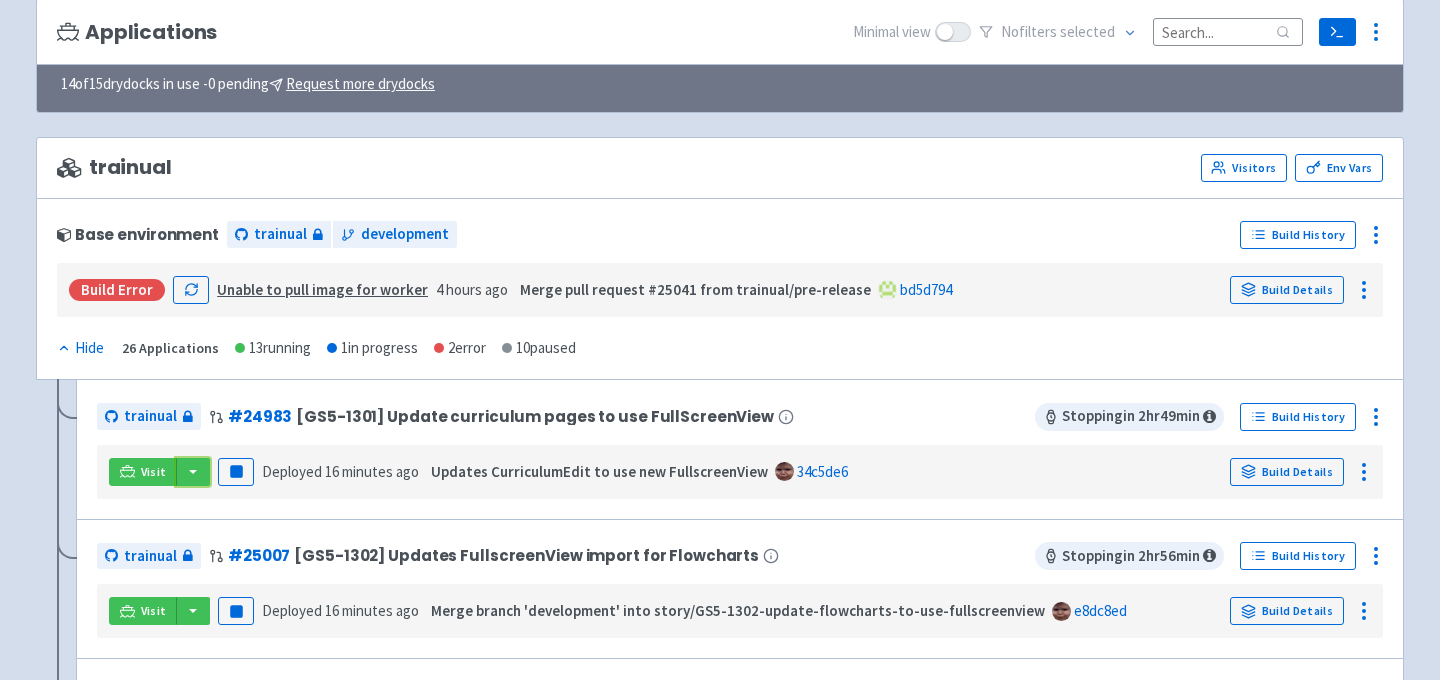scroll, scrollTop: 0, scrollLeft: 0, axis: both 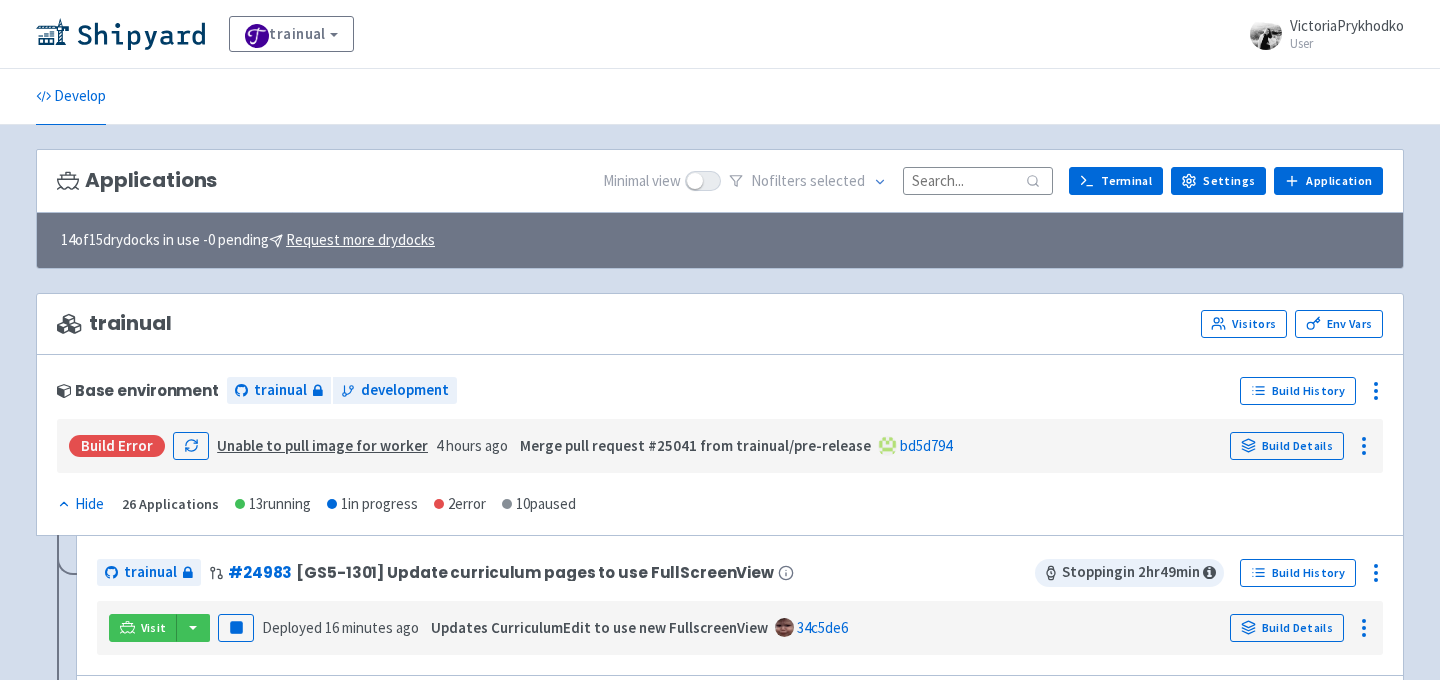 click on "User" at bounding box center [1347, 43] 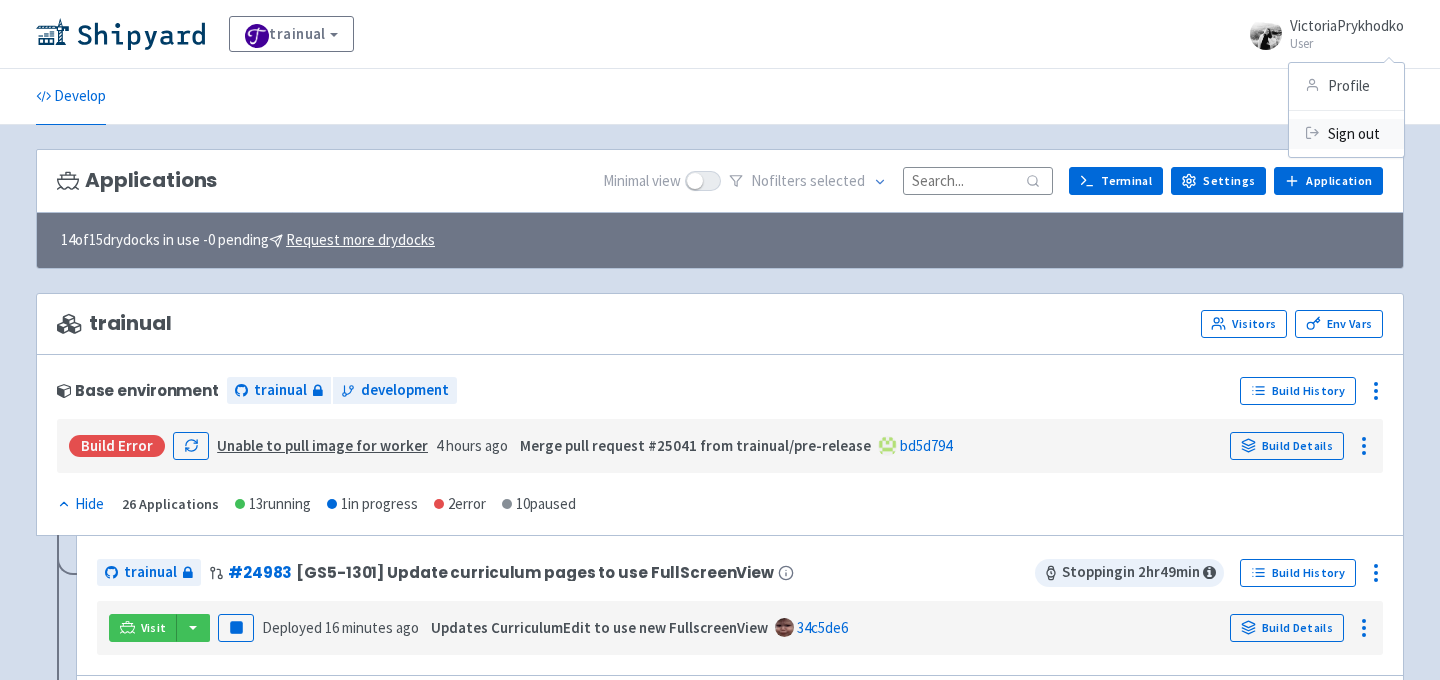 click on "Sign out" at bounding box center [1346, 133] 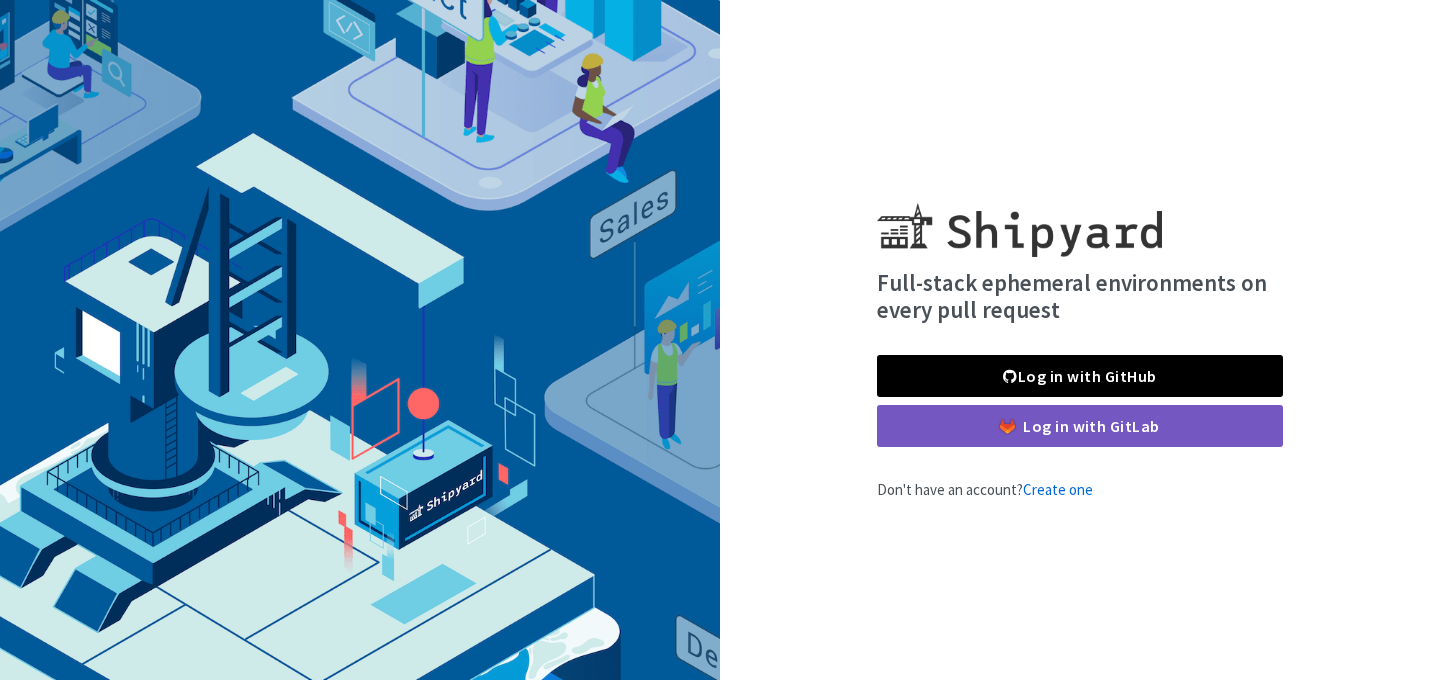 scroll, scrollTop: 0, scrollLeft: 0, axis: both 